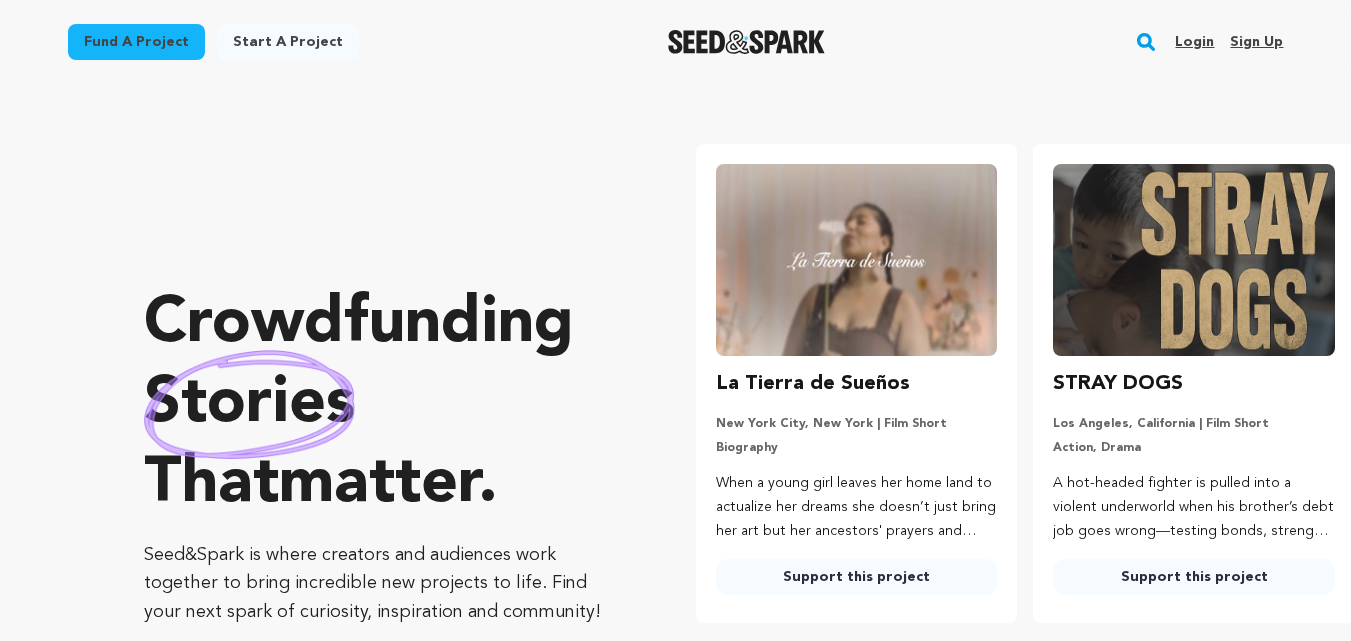 scroll, scrollTop: 0, scrollLeft: 0, axis: both 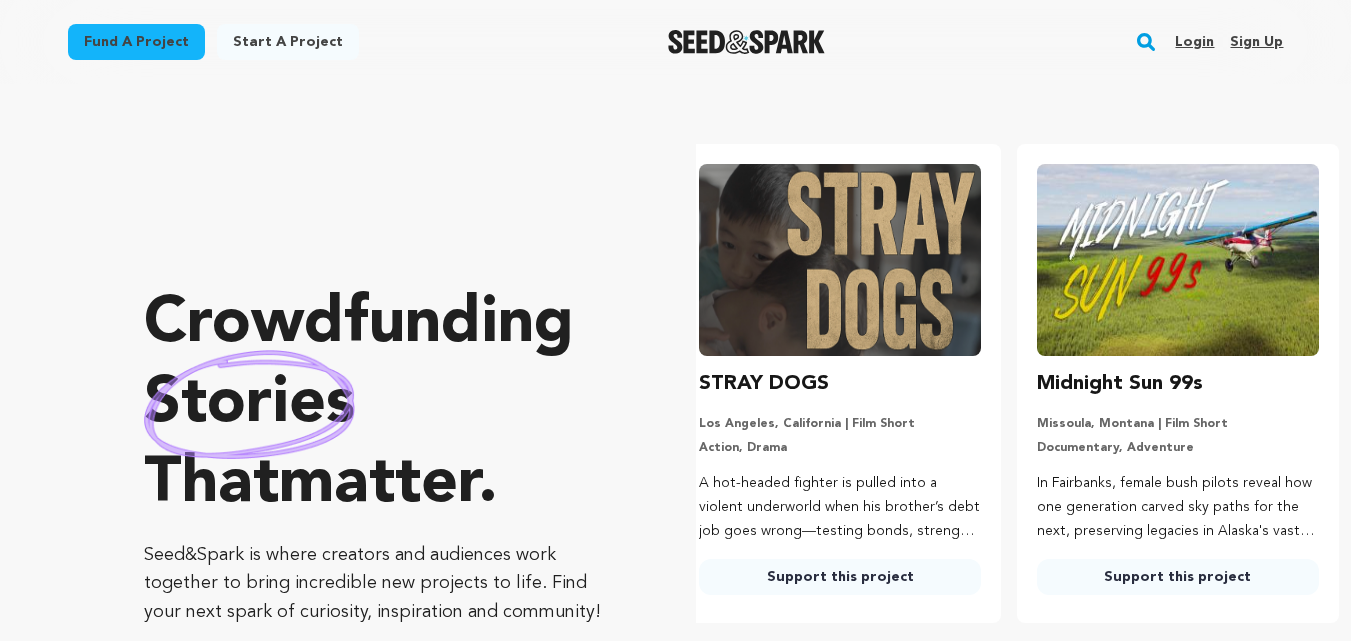 click on "Sign up" at bounding box center [1256, 42] 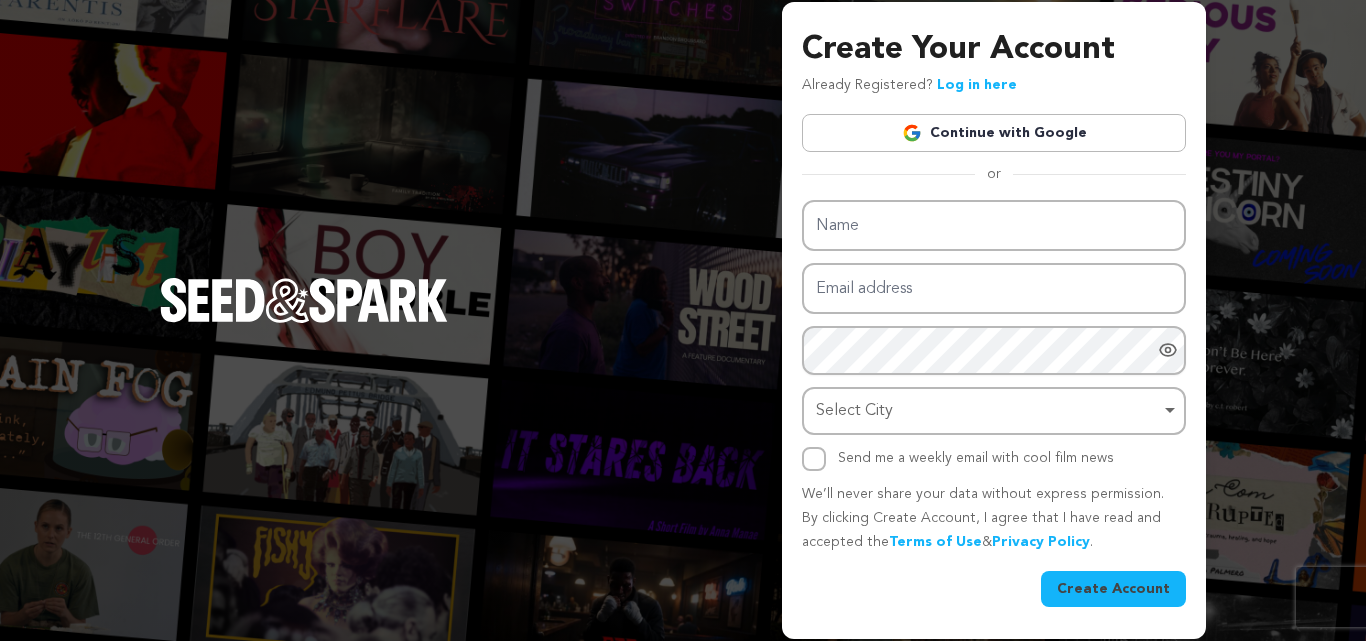 scroll, scrollTop: 0, scrollLeft: 0, axis: both 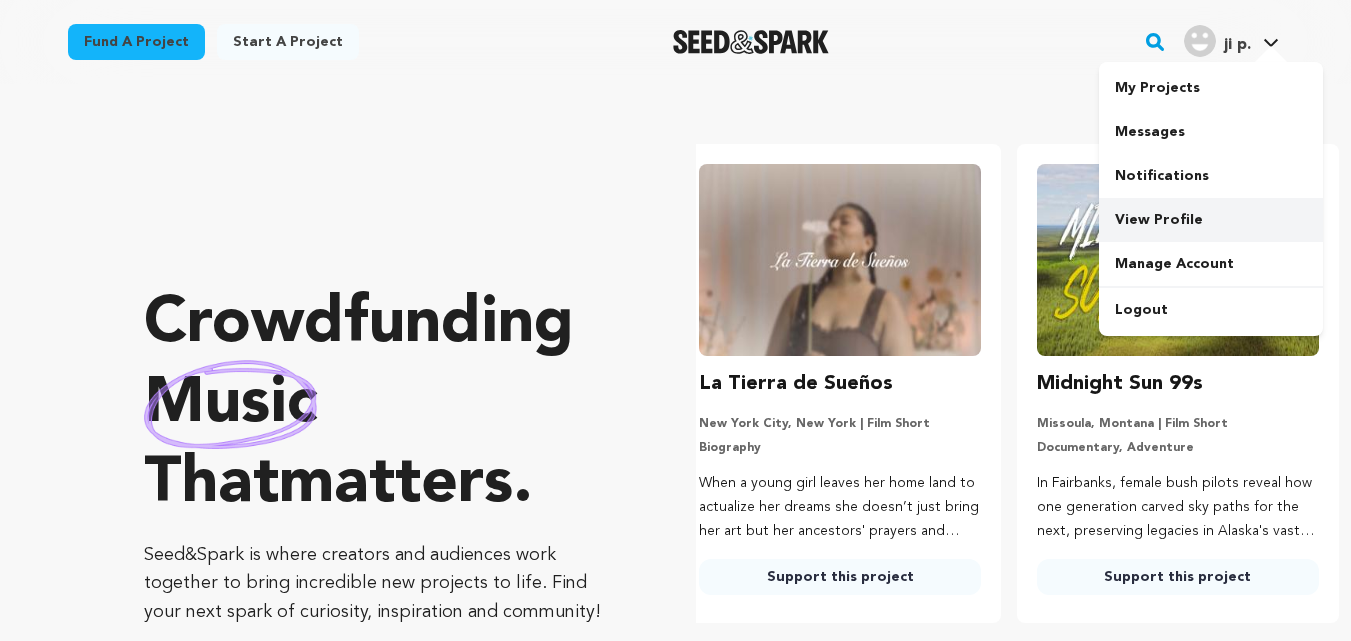 click on "View Profile" at bounding box center [1211, 220] 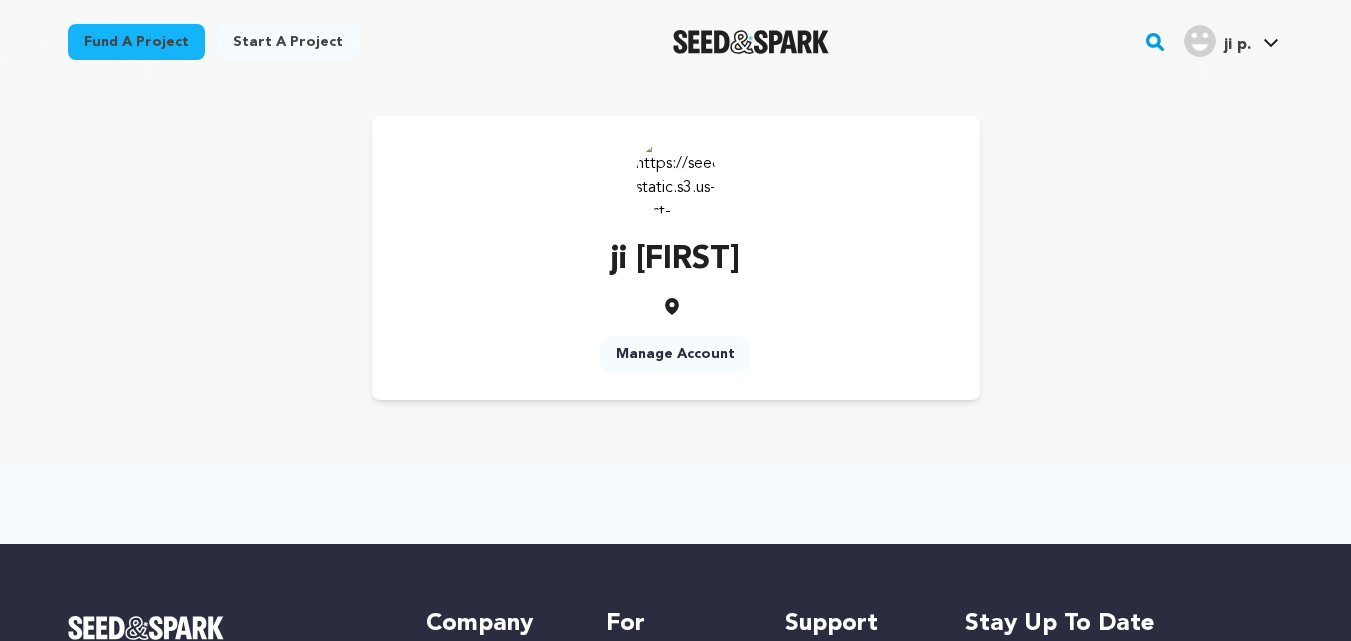 scroll, scrollTop: 0, scrollLeft: 0, axis: both 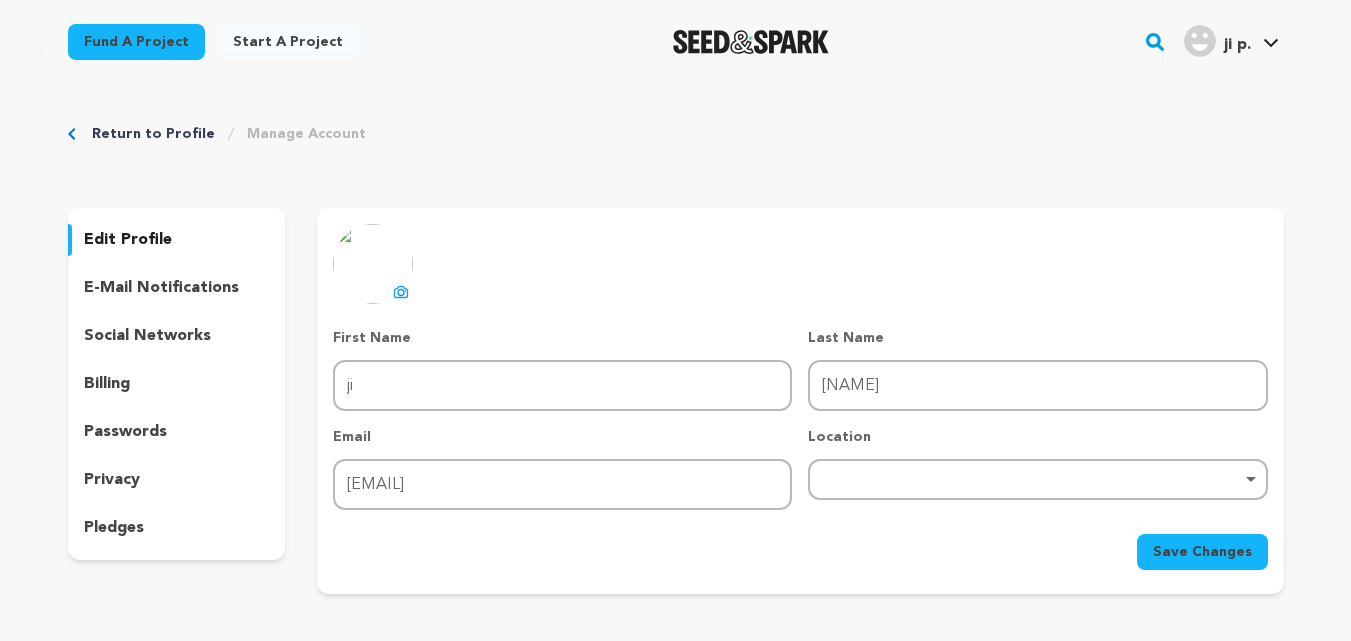 click at bounding box center [373, 264] 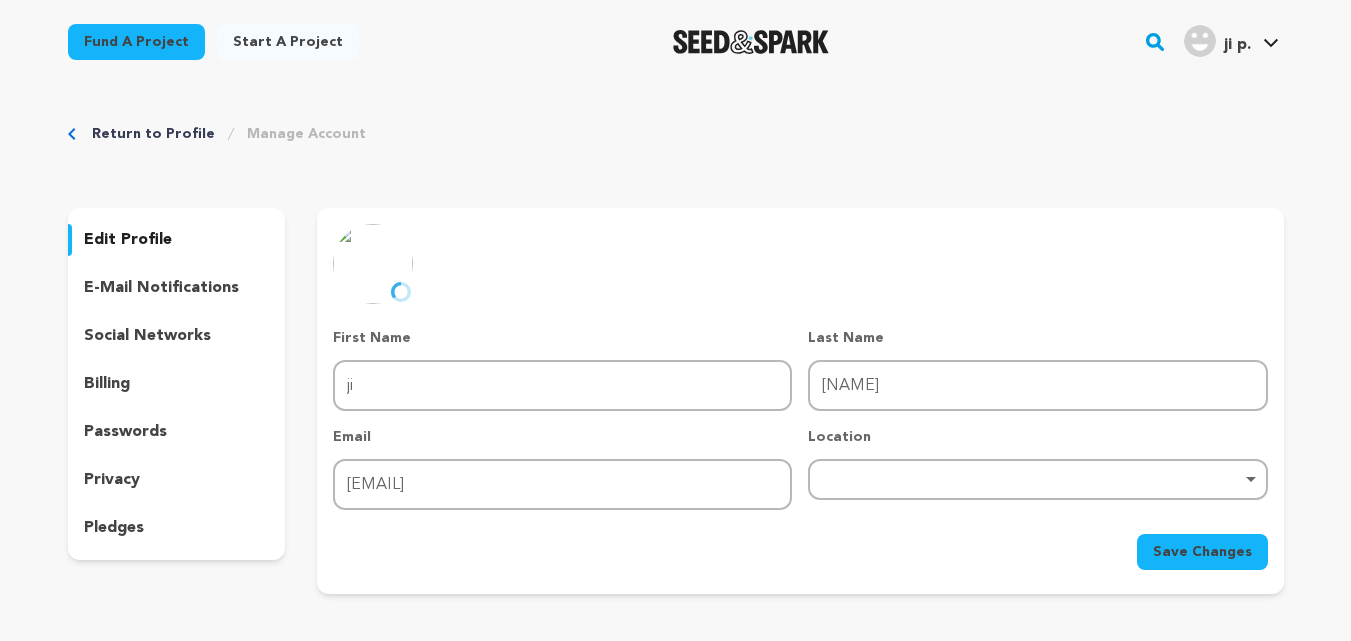 scroll, scrollTop: 100, scrollLeft: 0, axis: vertical 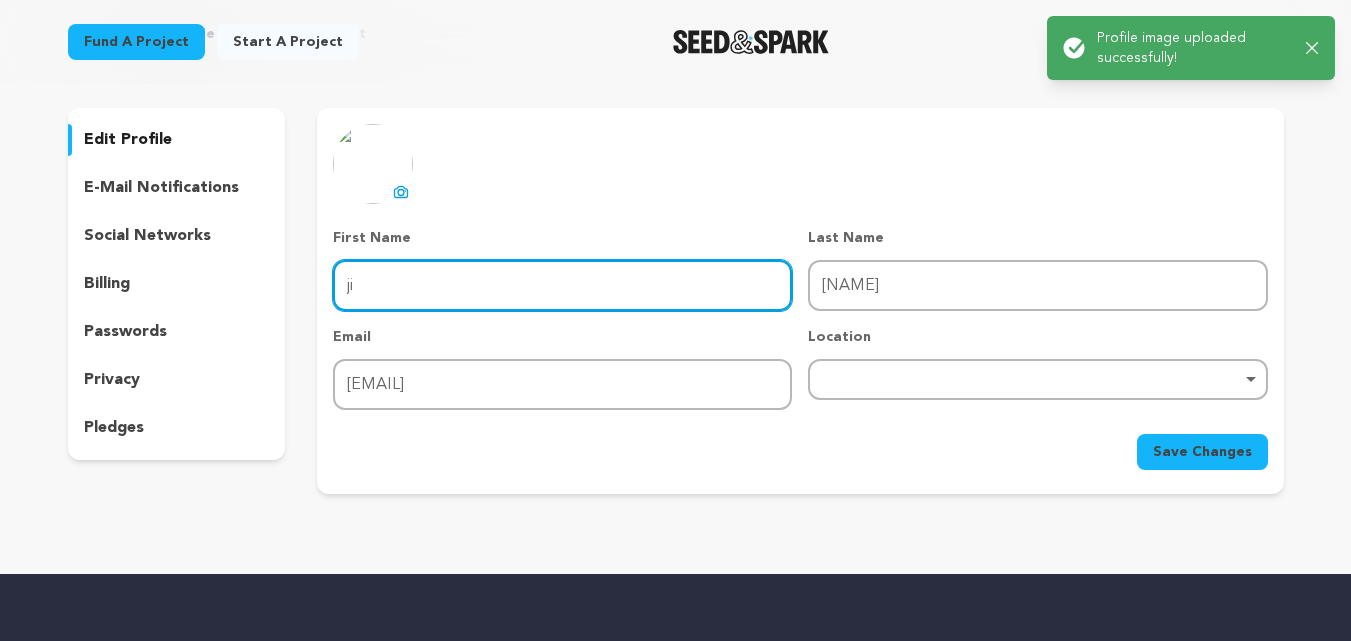 click on "ji" at bounding box center [562, 285] 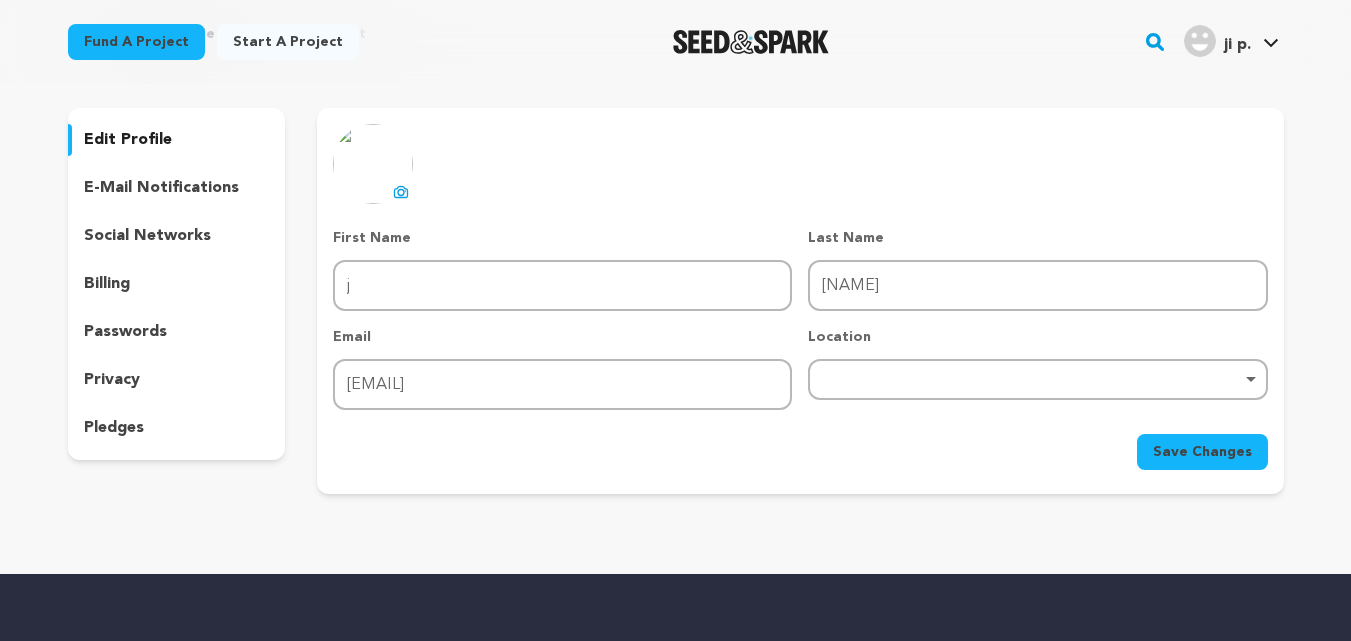 click at bounding box center (675, 1099) 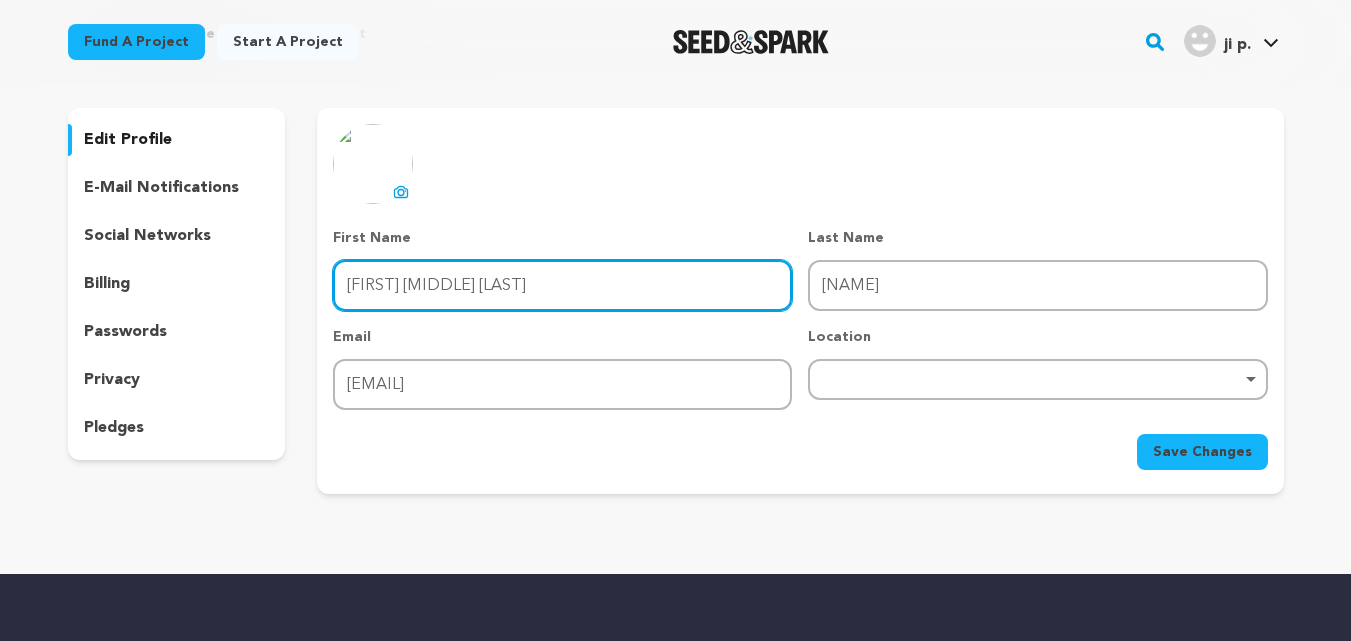 type on "[FIRST] [MIDDLE] [LAST]" 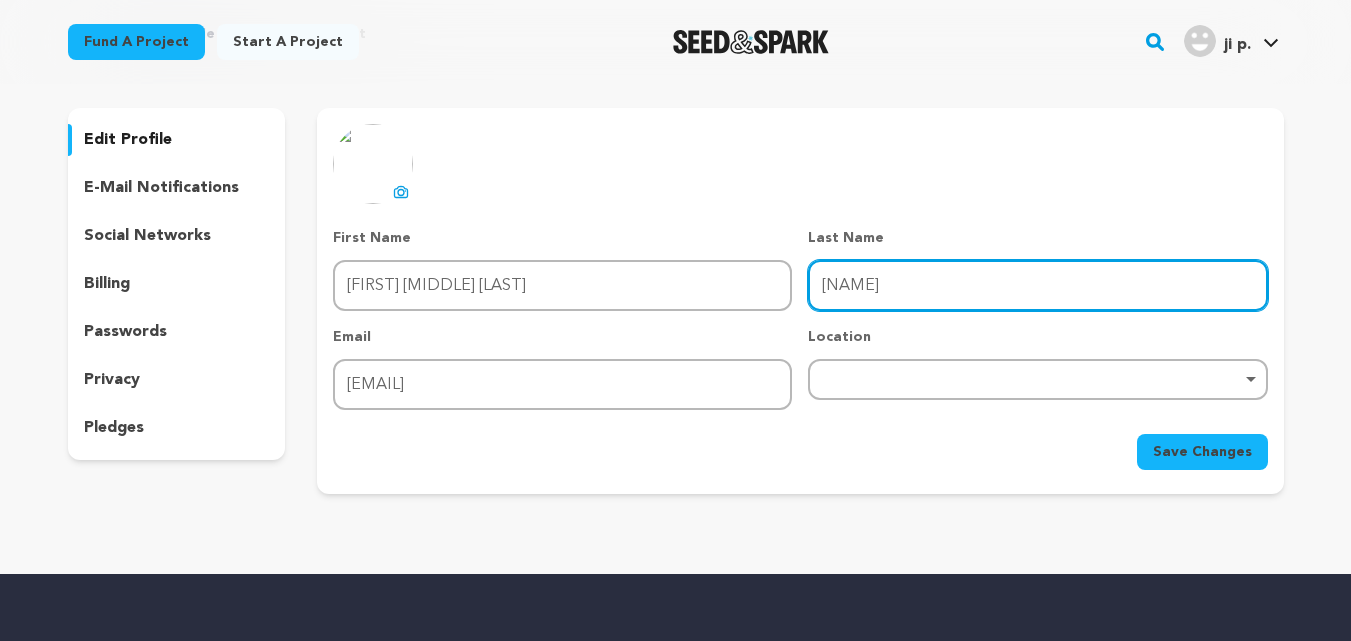 click on "[NAME]" at bounding box center (1037, 285) 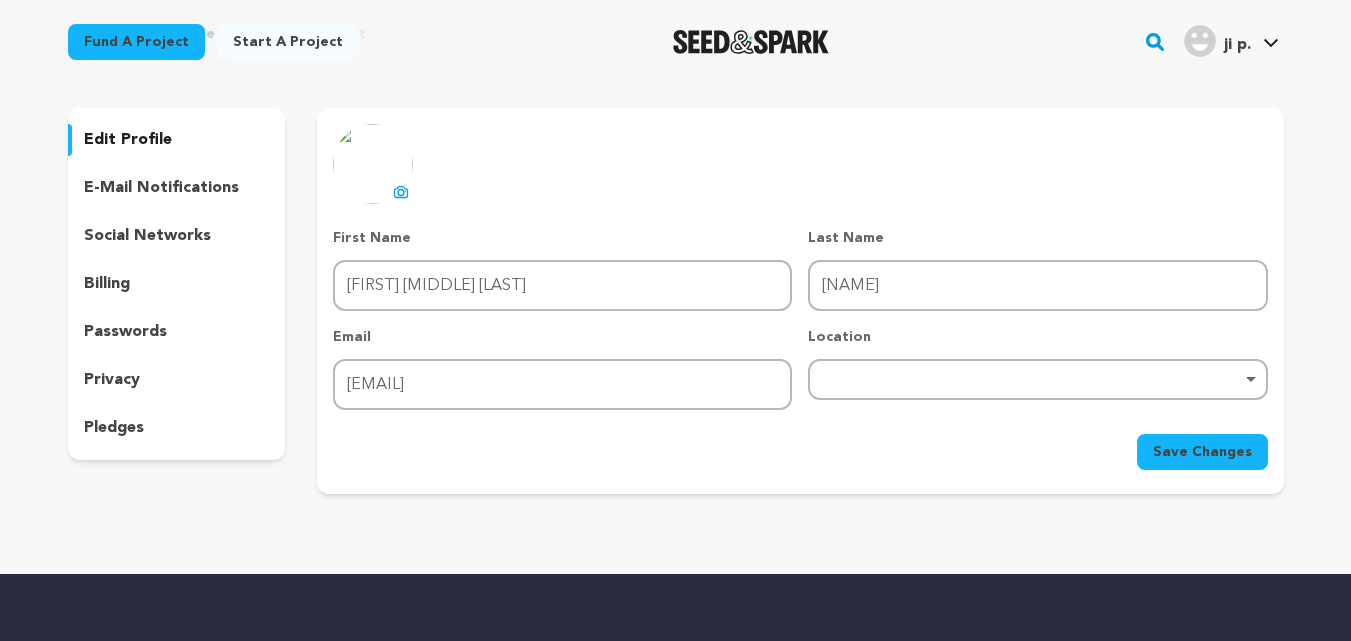 click at bounding box center (675, 1099) 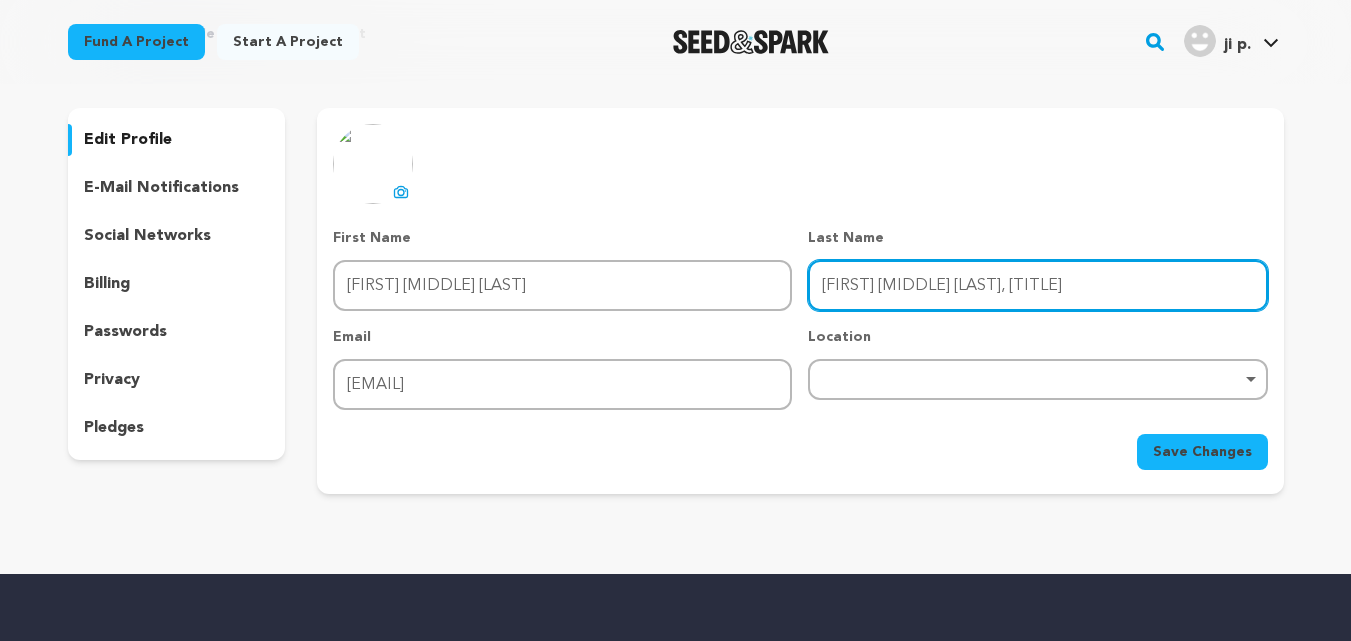 click on "[FIRST] [MIDDLE] [LAST], [TITLE]" at bounding box center [1037, 285] 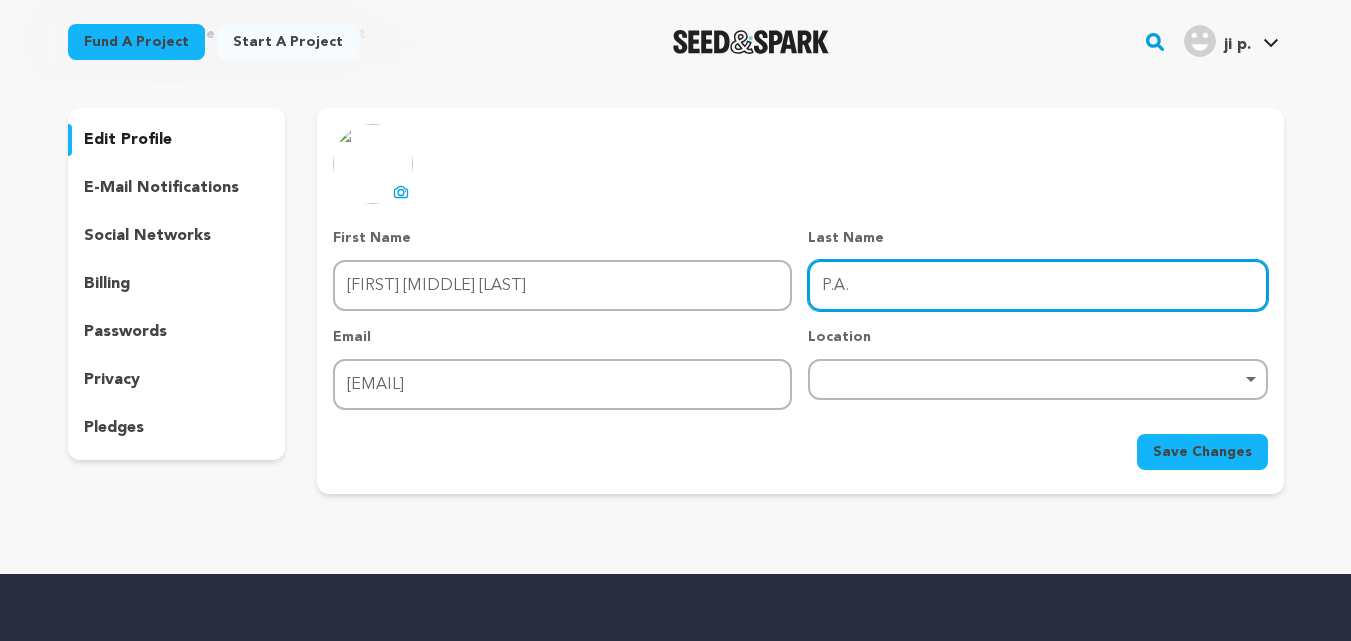 click on "Remove item" at bounding box center (1037, 379) 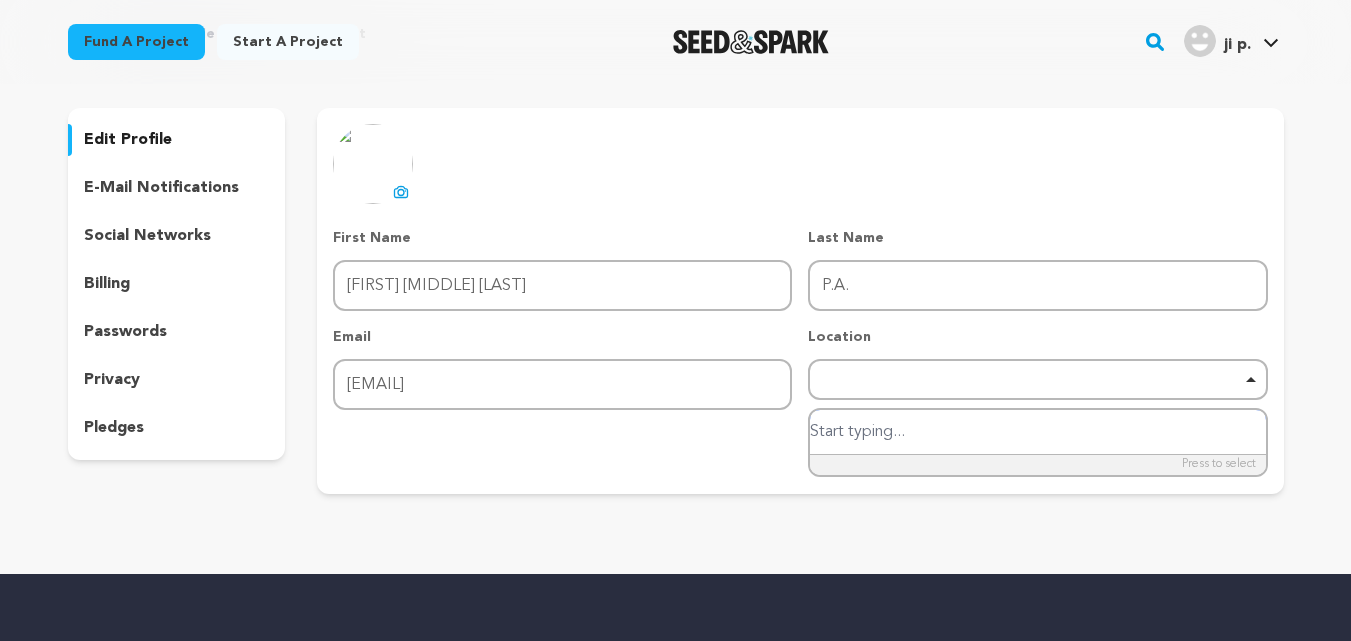 type on "u" 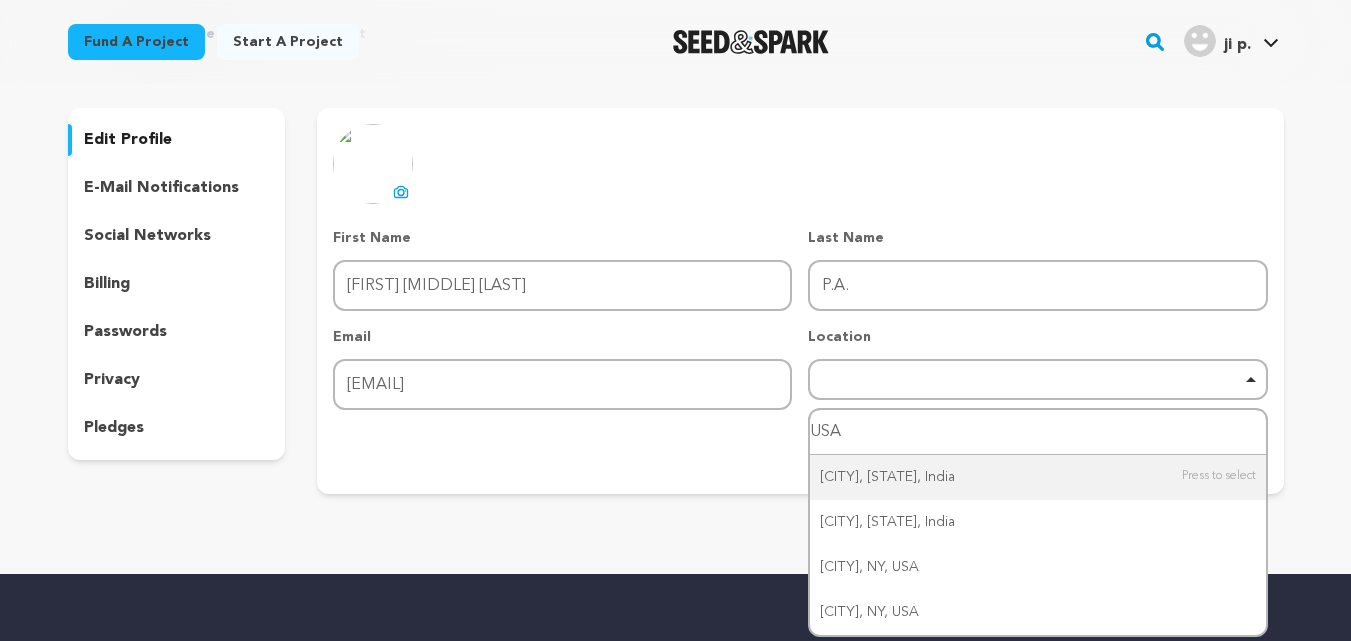 type on "USA" 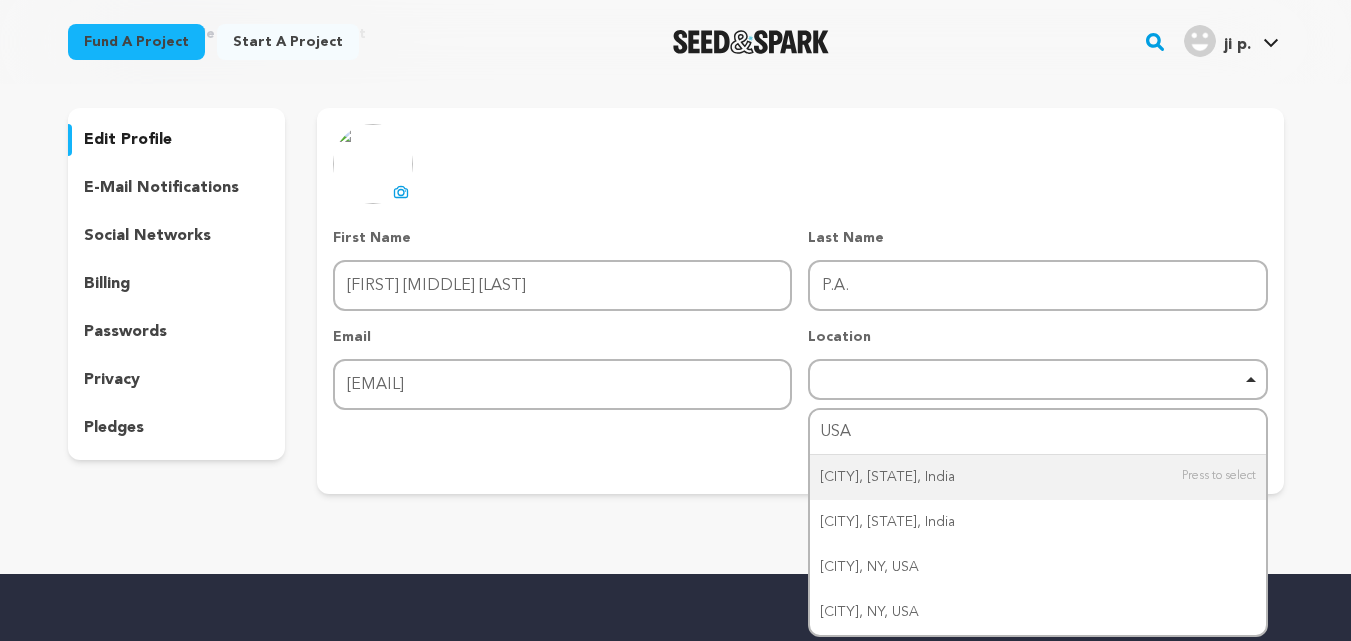 click on "Fund a project
Start a project
Search" at bounding box center (675, 493) 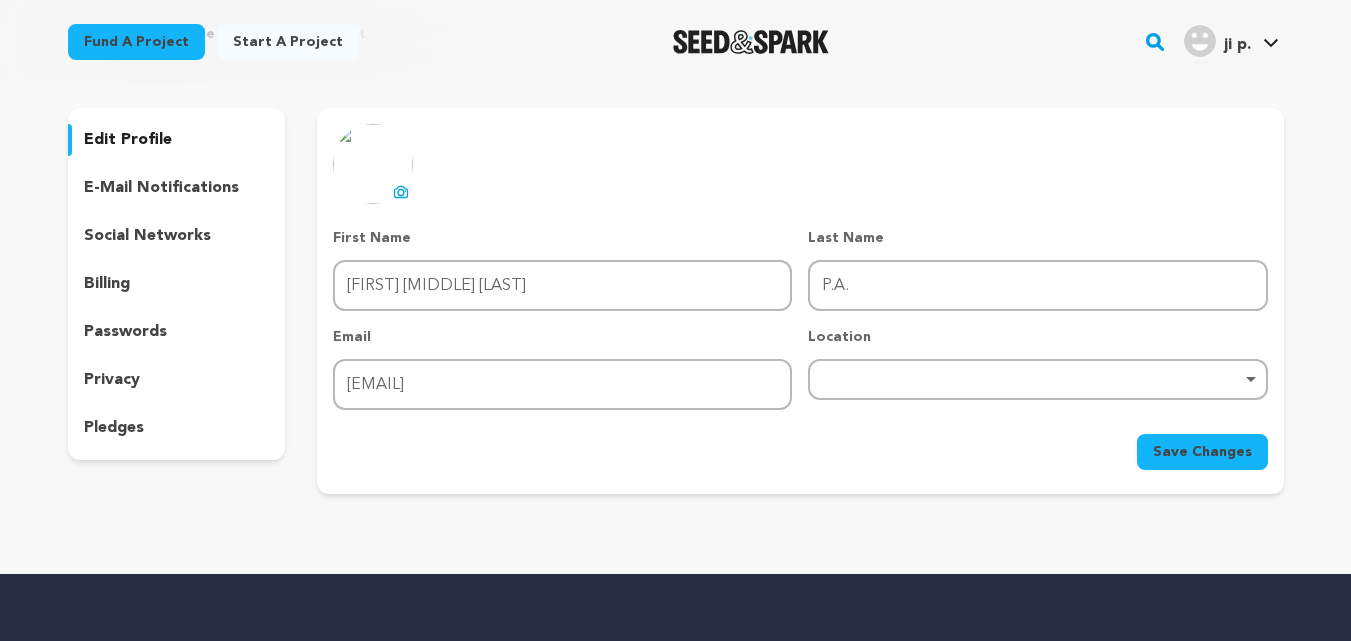 click on "Remove item" at bounding box center (1037, 379) 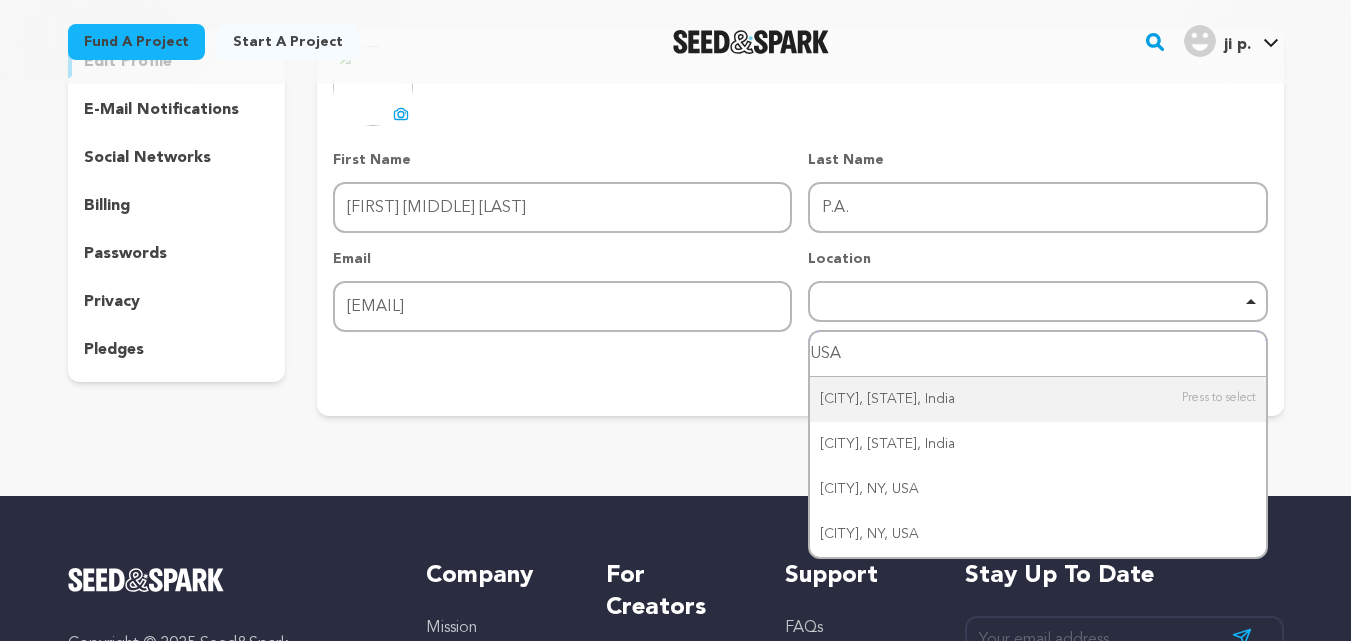 scroll, scrollTop: 300, scrollLeft: 0, axis: vertical 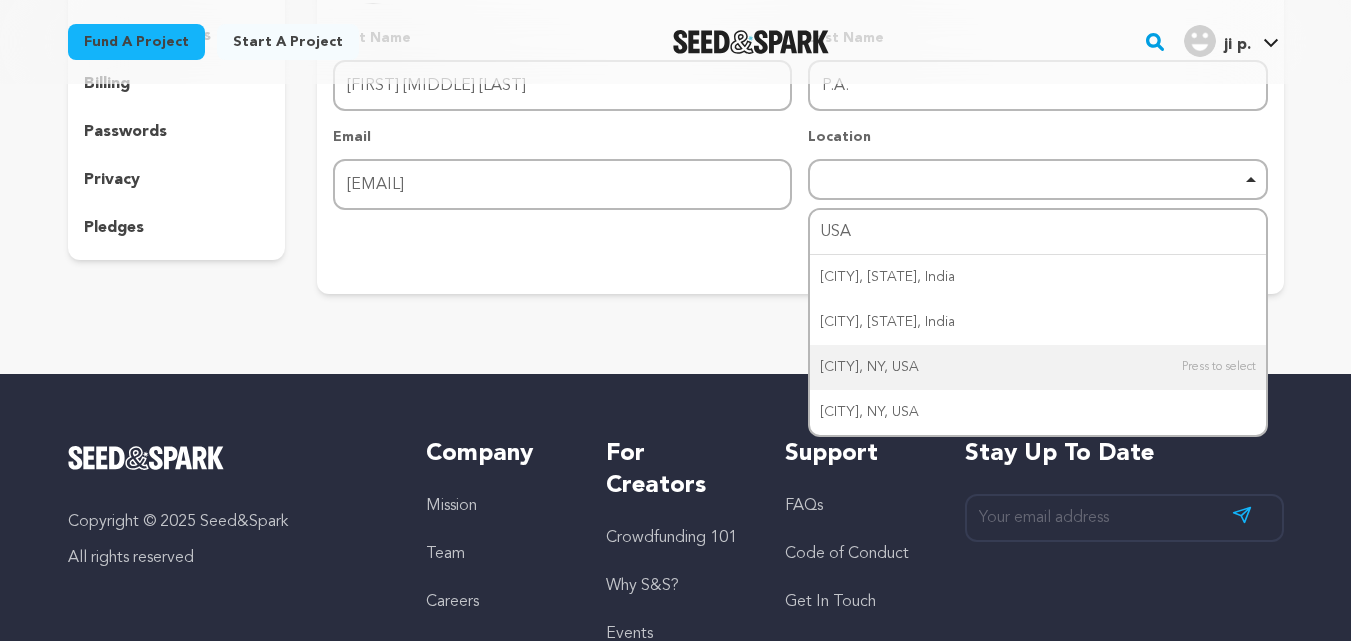 type 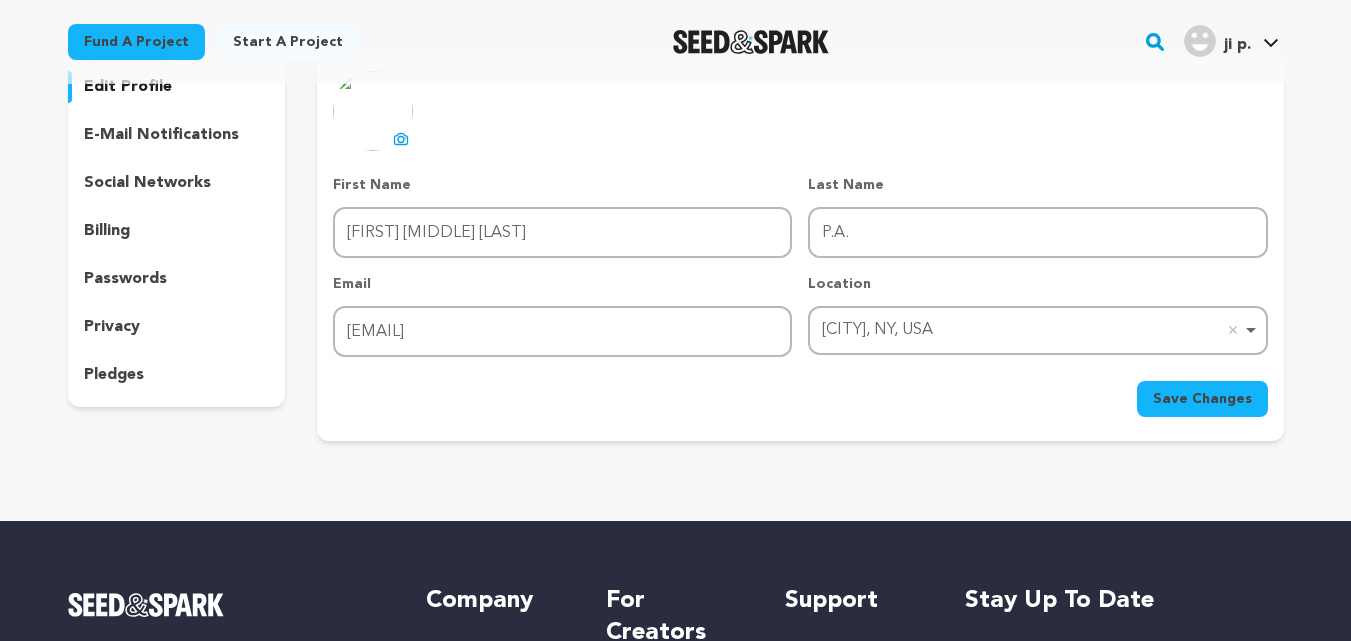 scroll, scrollTop: 0, scrollLeft: 0, axis: both 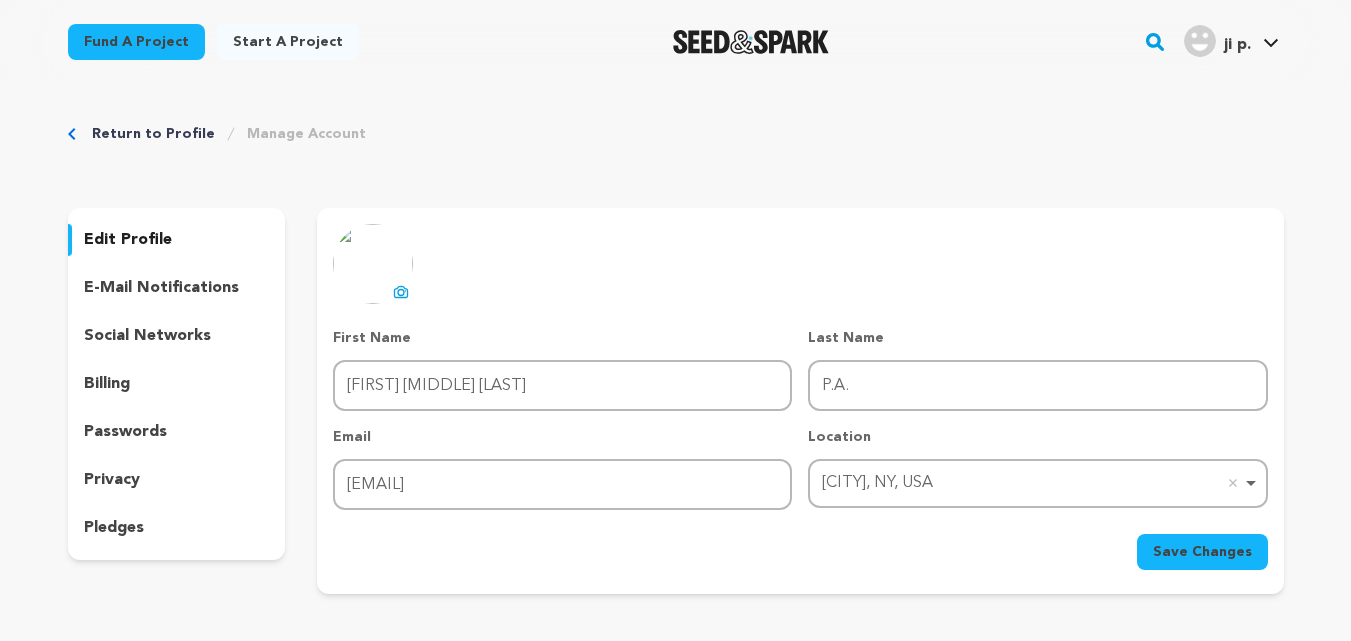click on "Save Changes" at bounding box center (1202, 552) 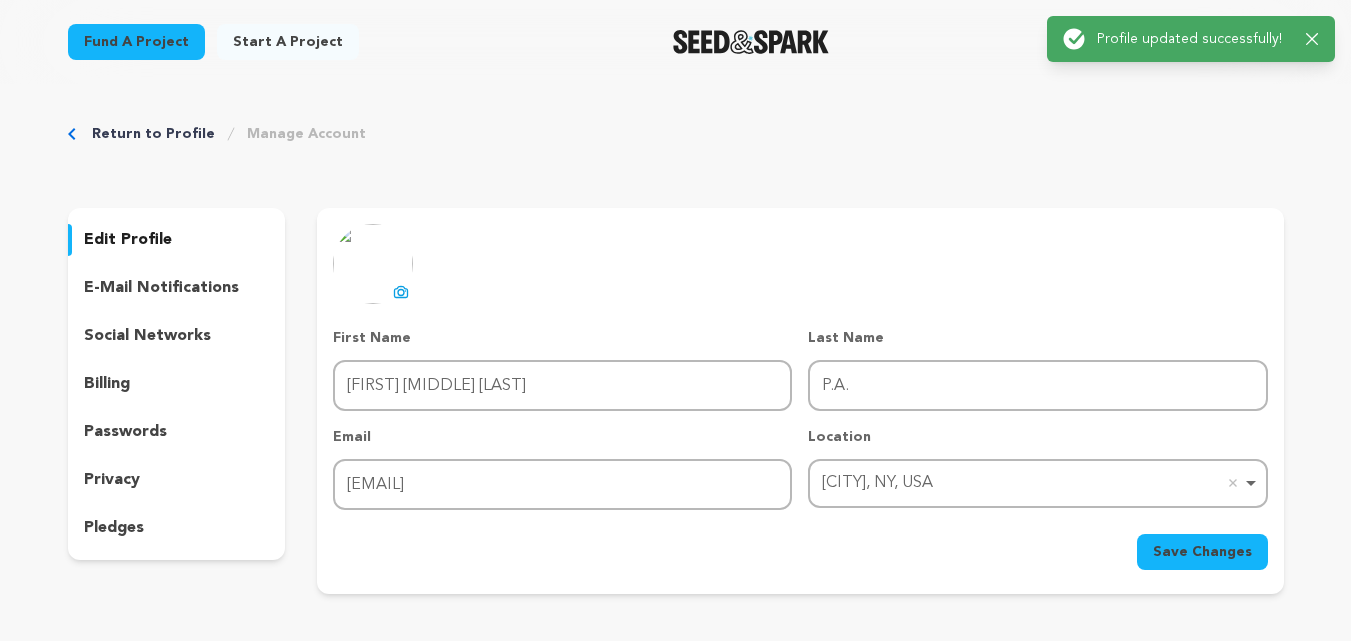 click on "e-mail notifications" at bounding box center [161, 288] 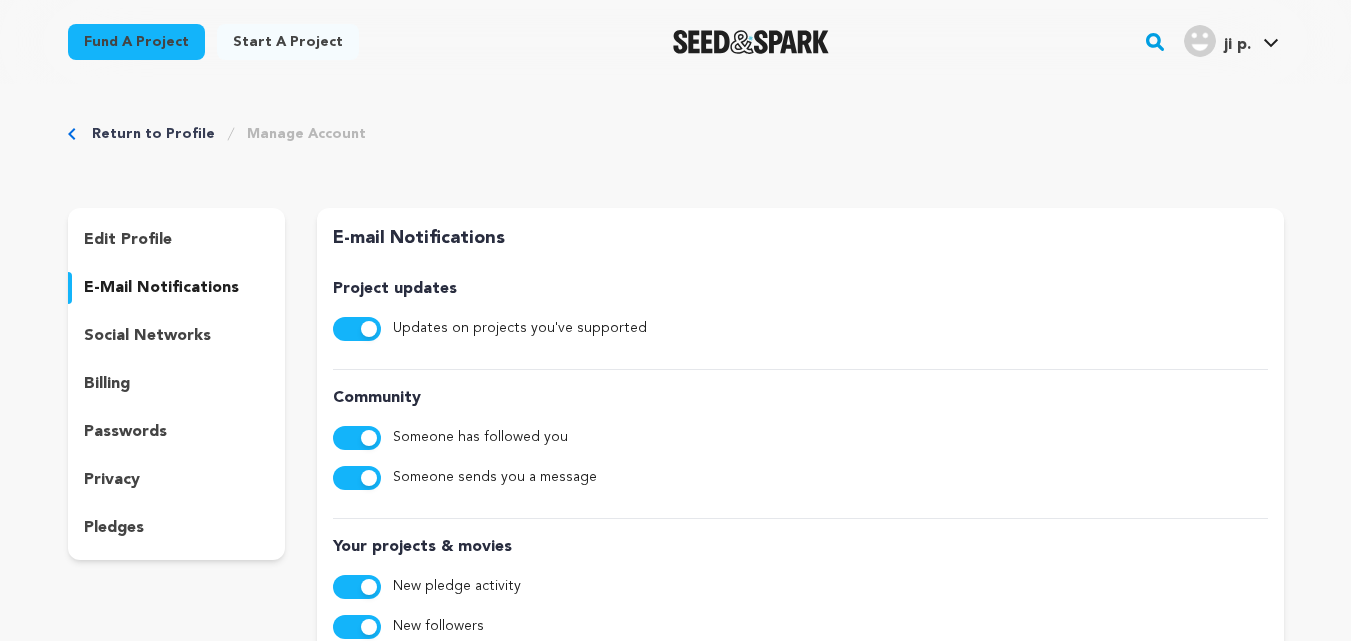 click on "social networks" at bounding box center (147, 336) 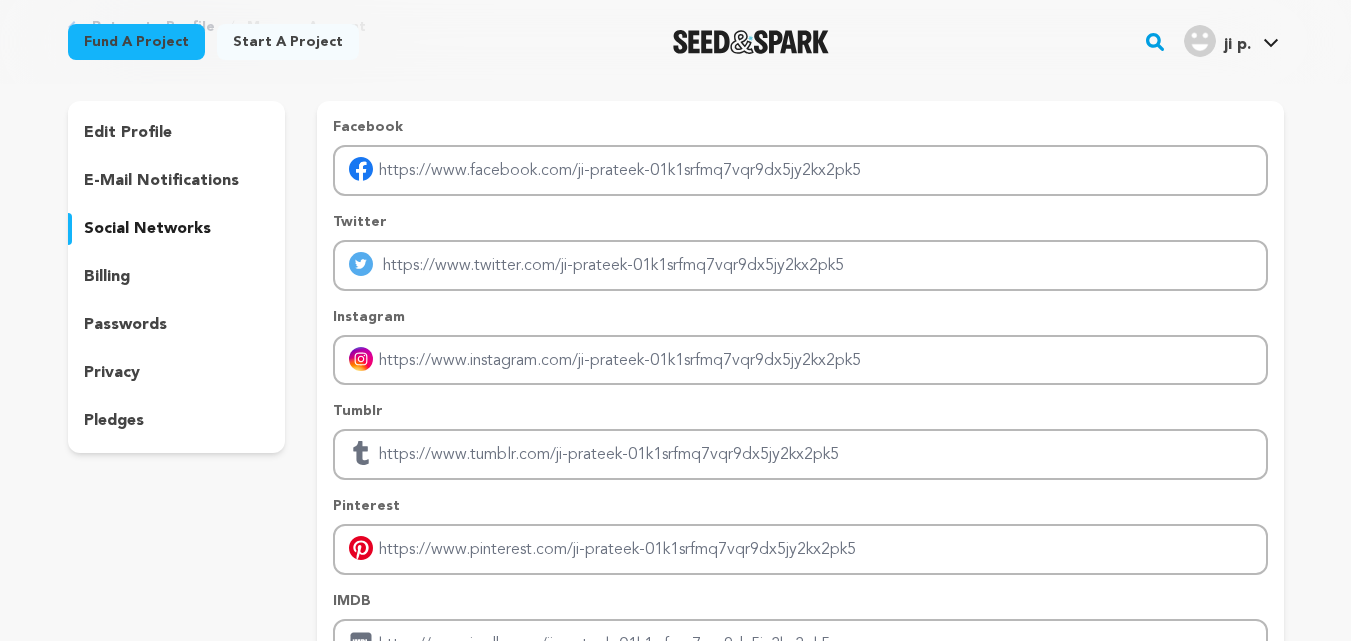 scroll, scrollTop: 100, scrollLeft: 0, axis: vertical 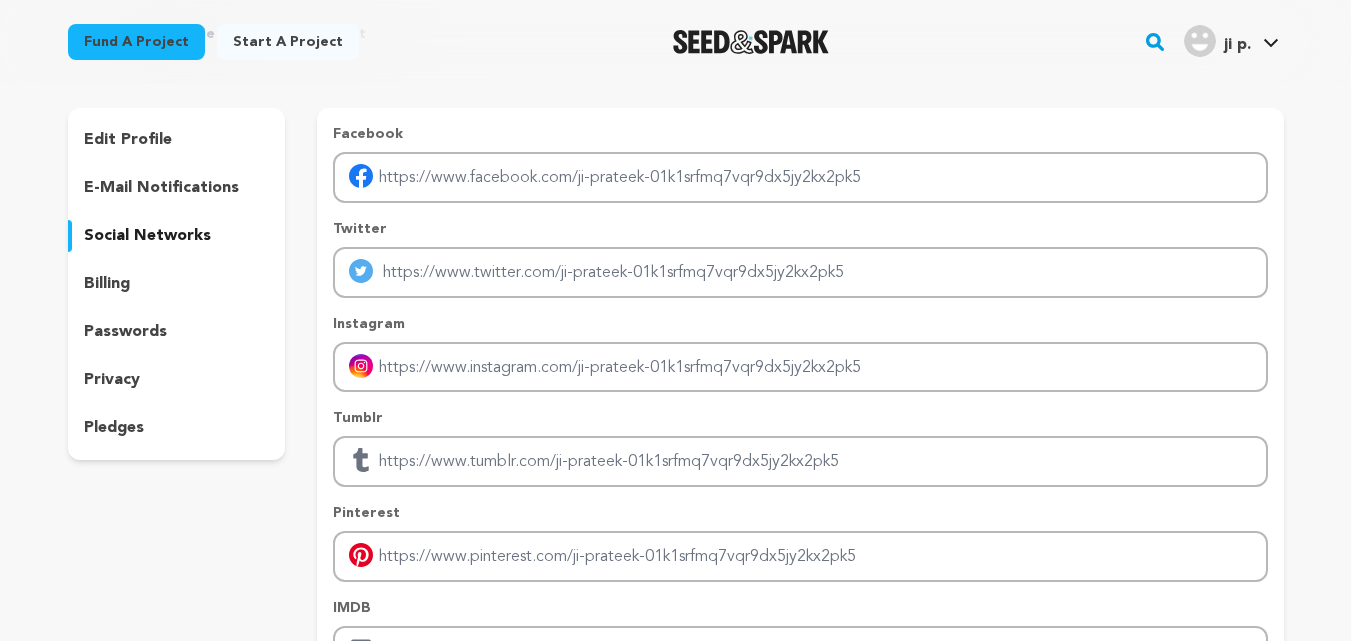 click on "billing" at bounding box center (107, 284) 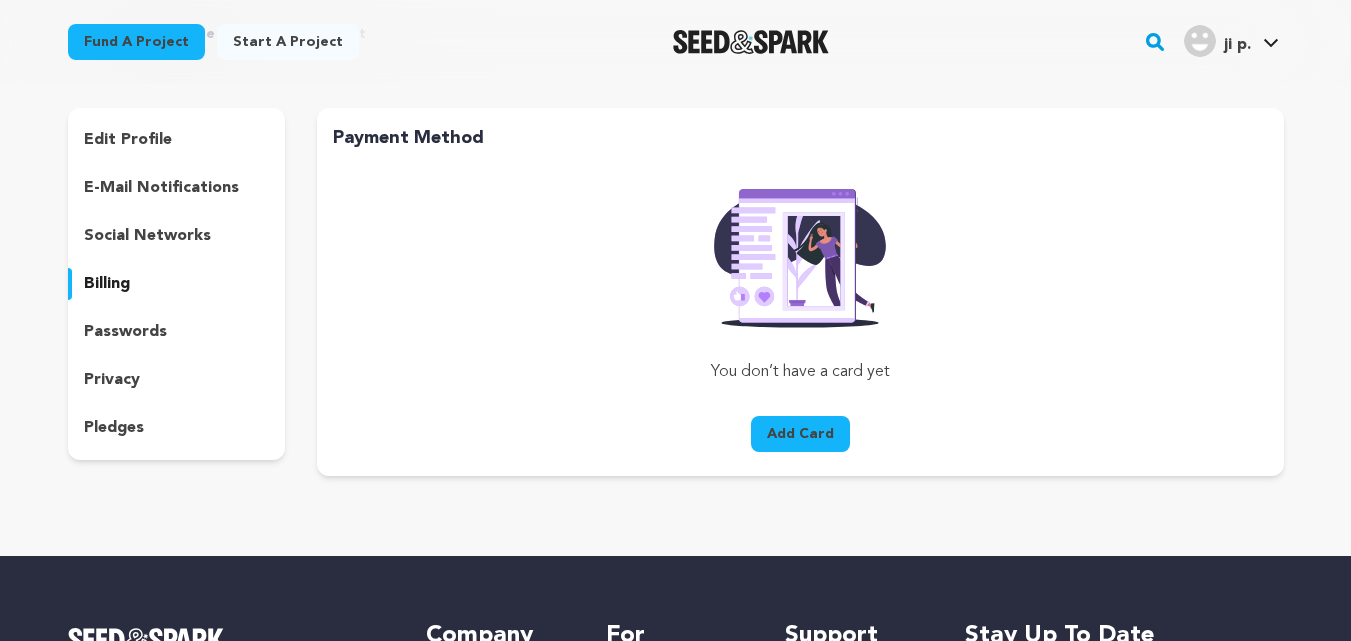 click on "passwords" at bounding box center (125, 332) 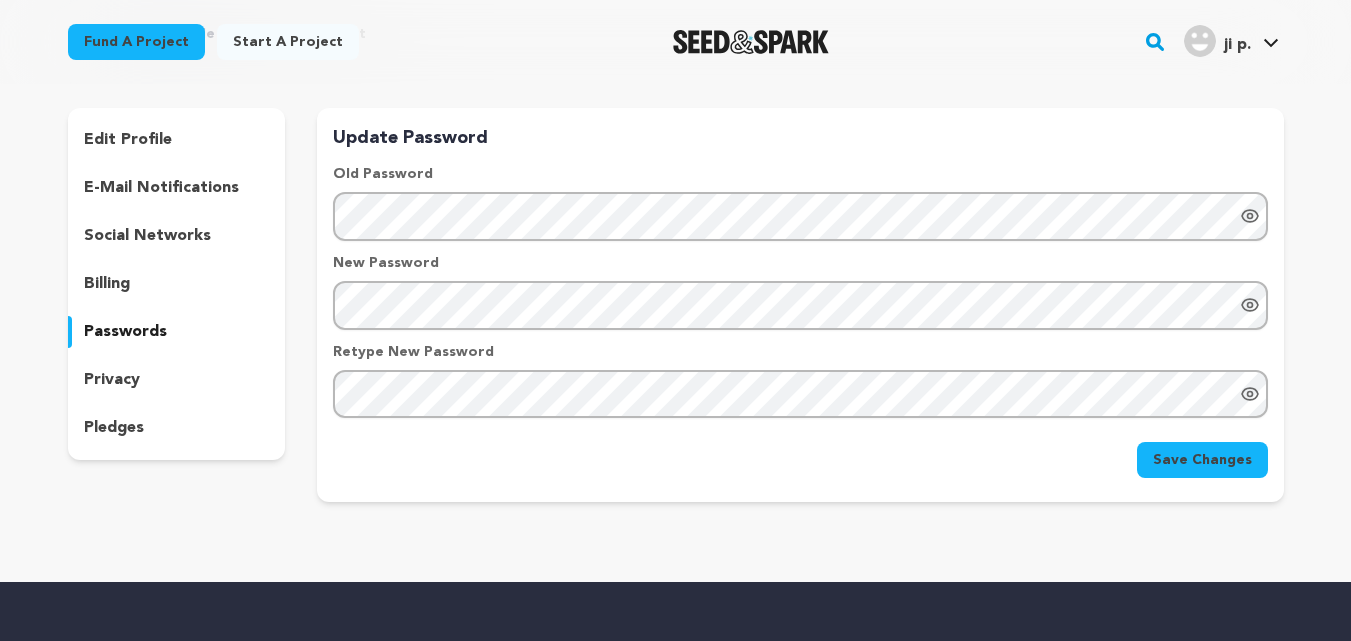 click on "privacy" at bounding box center (112, 380) 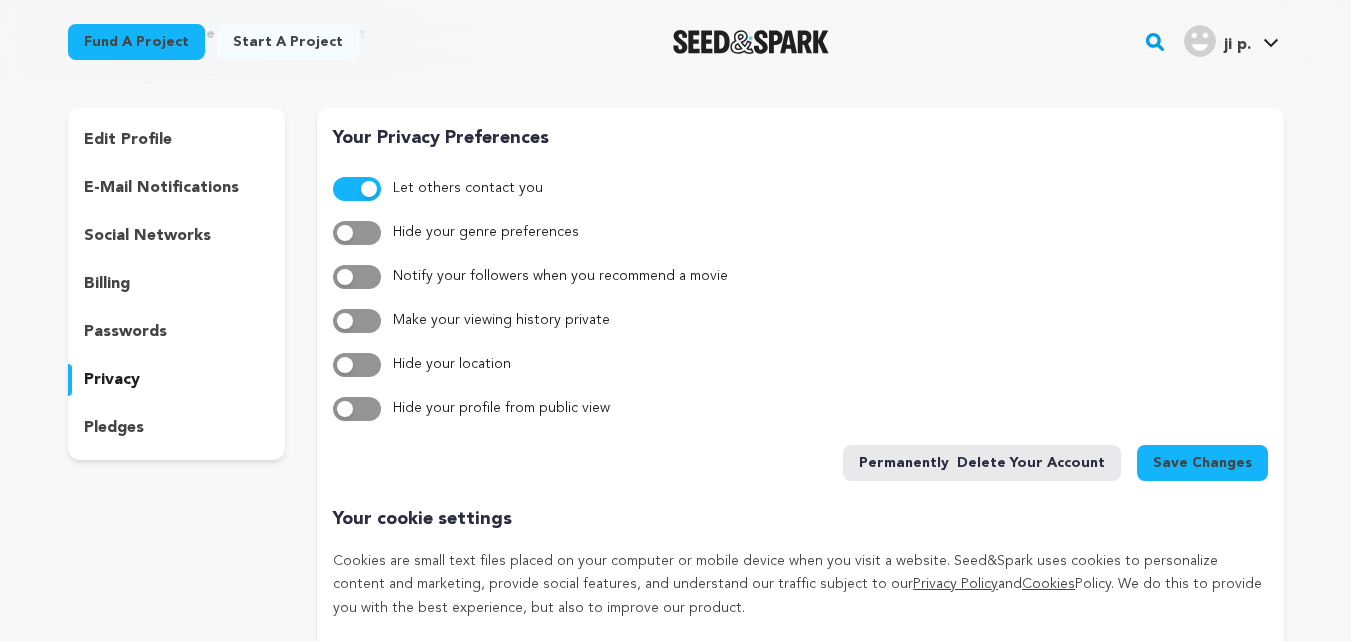 click on "pledges" at bounding box center (114, 428) 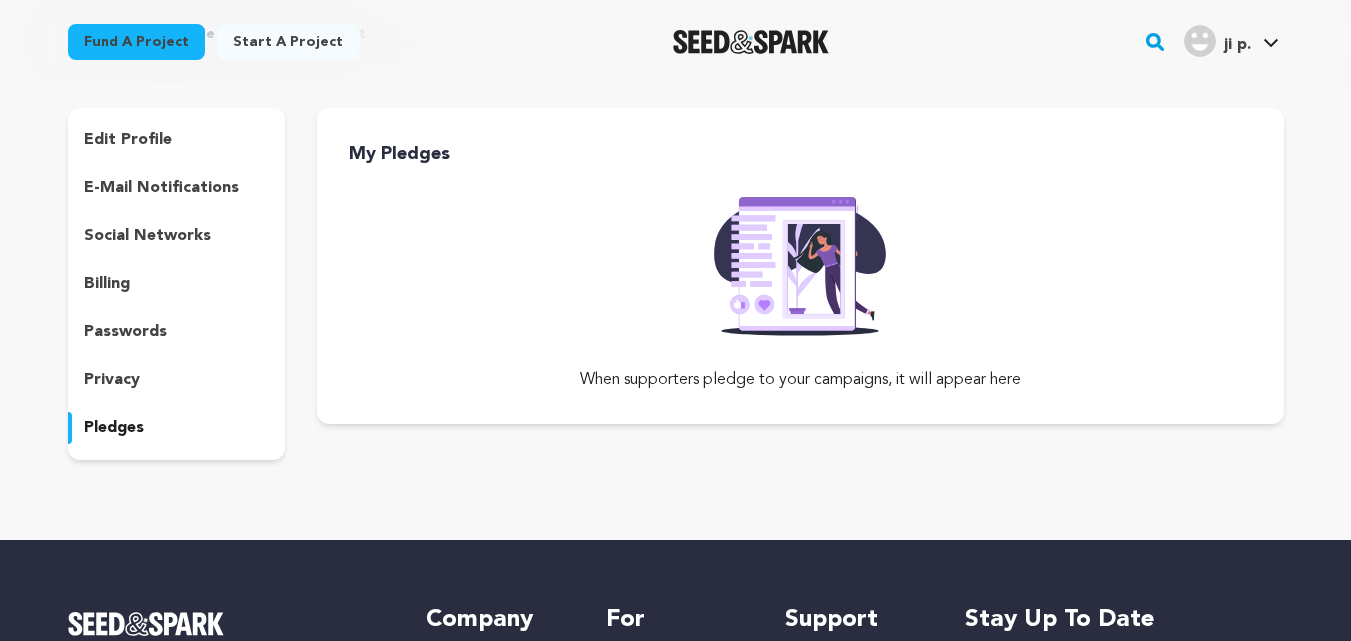 click on "edit profile" at bounding box center (128, 140) 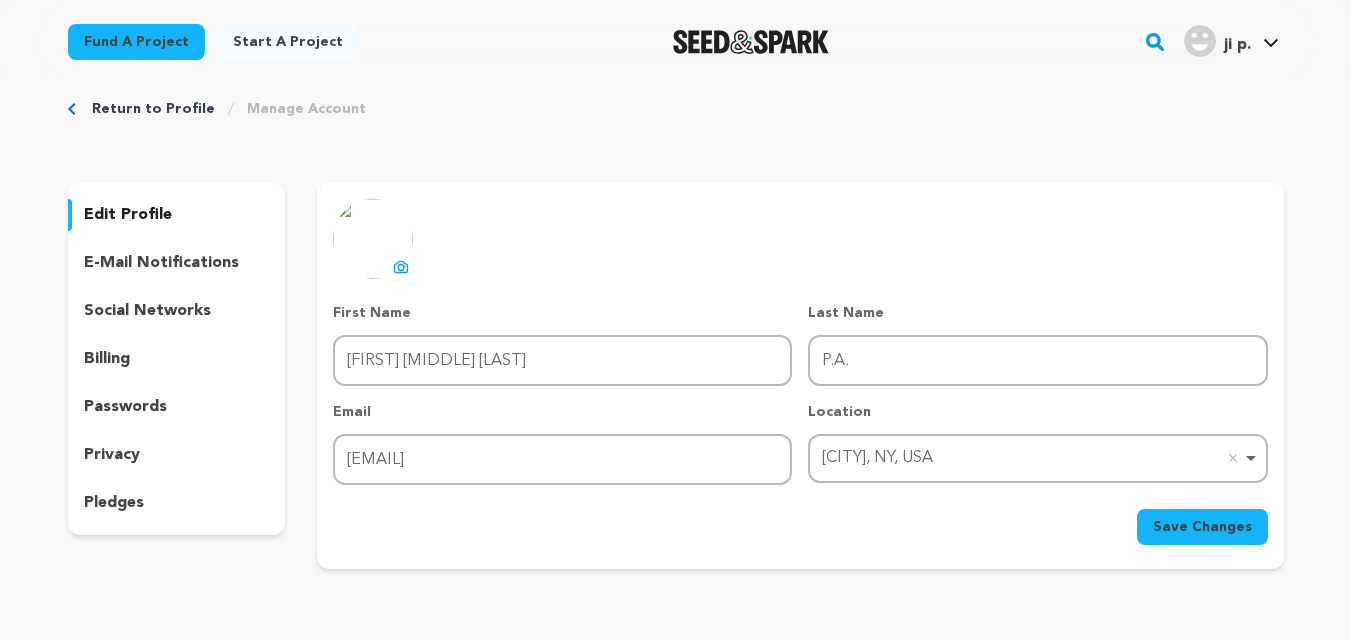 scroll, scrollTop: 0, scrollLeft: 0, axis: both 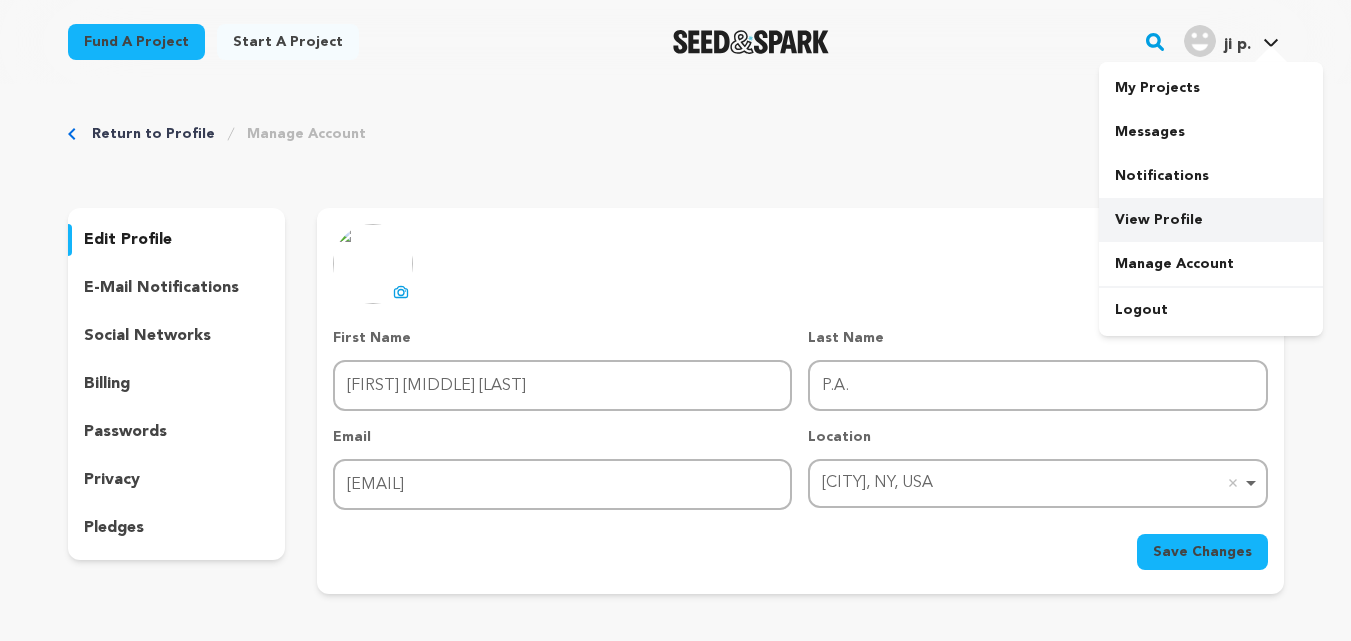 click on "View Profile" at bounding box center [1211, 220] 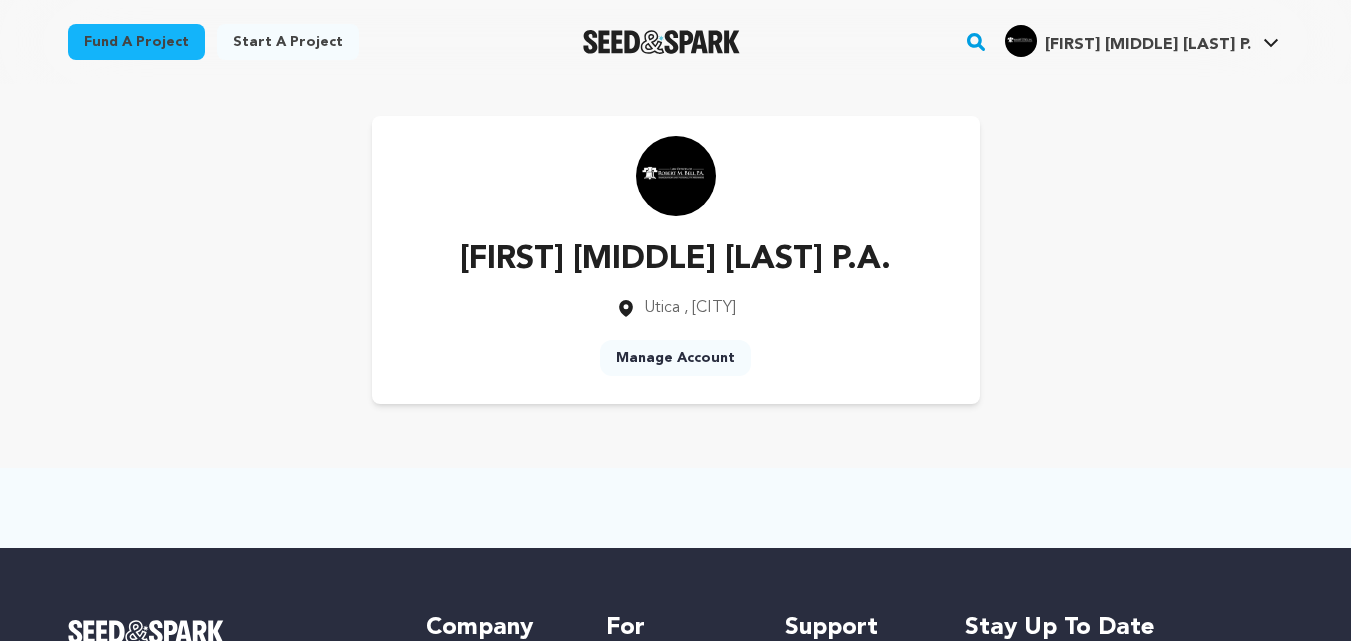 scroll, scrollTop: 0, scrollLeft: 0, axis: both 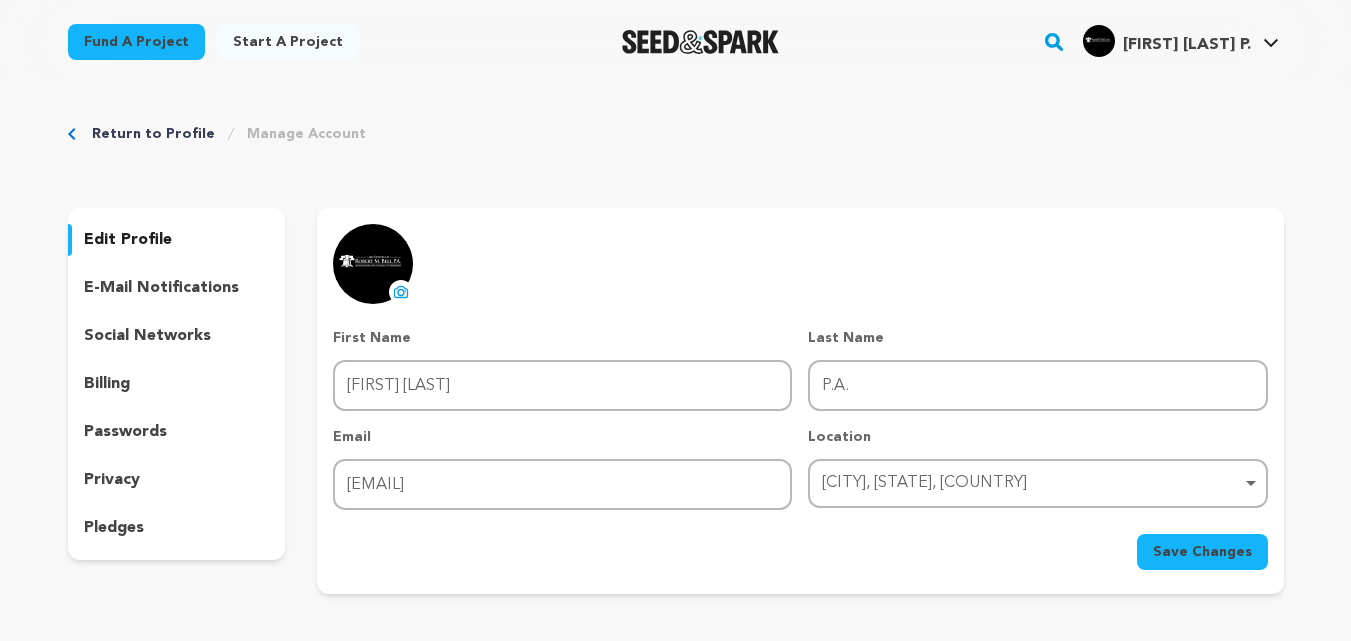 click on "[CITY], [STATE], [COUNTRY] Remove item" at bounding box center (1031, 483) 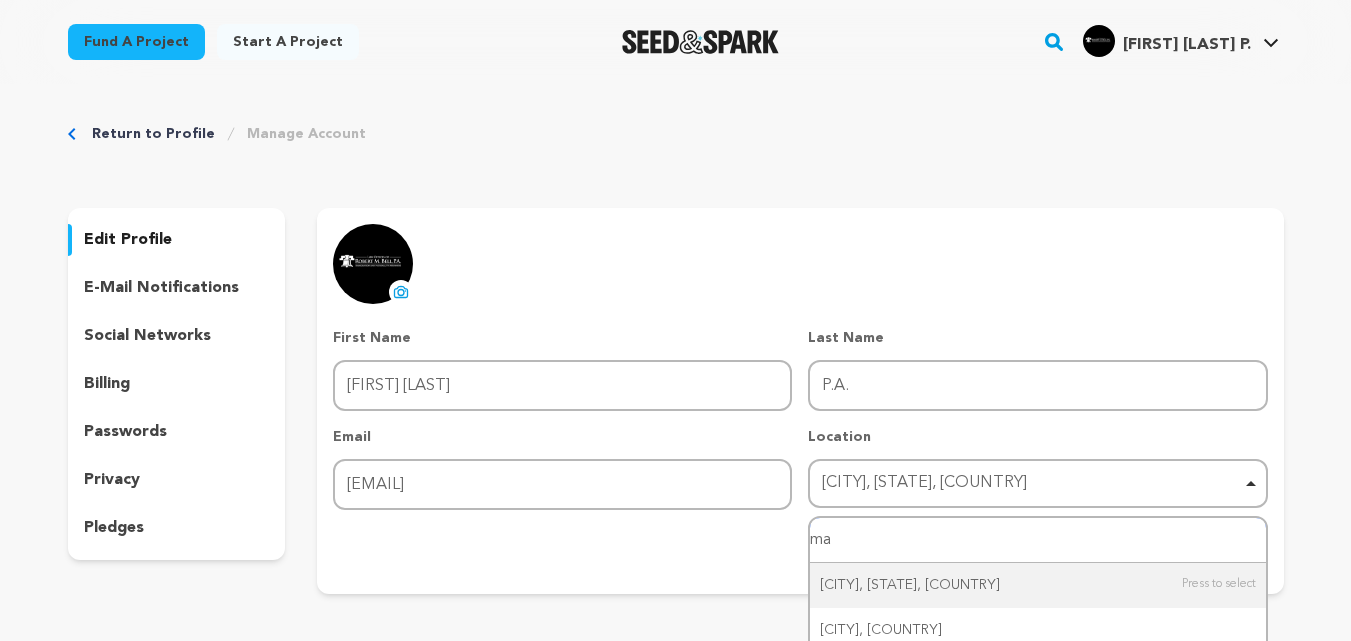 type on "m" 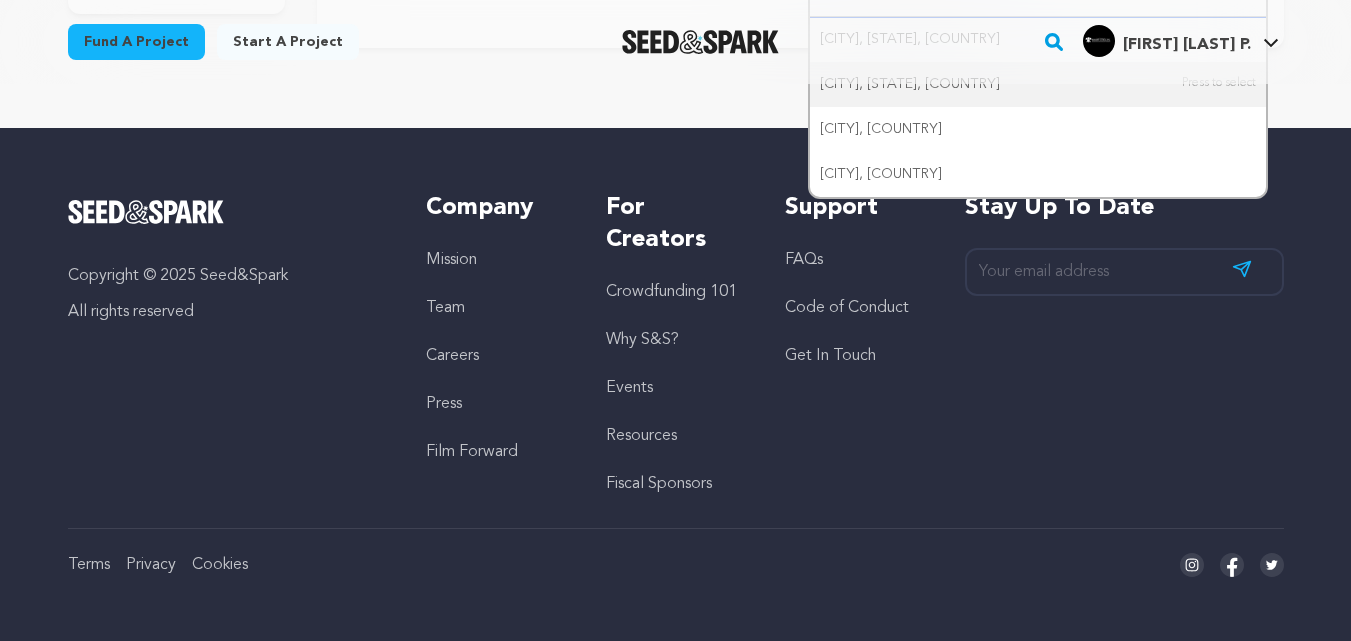 scroll, scrollTop: 246, scrollLeft: 0, axis: vertical 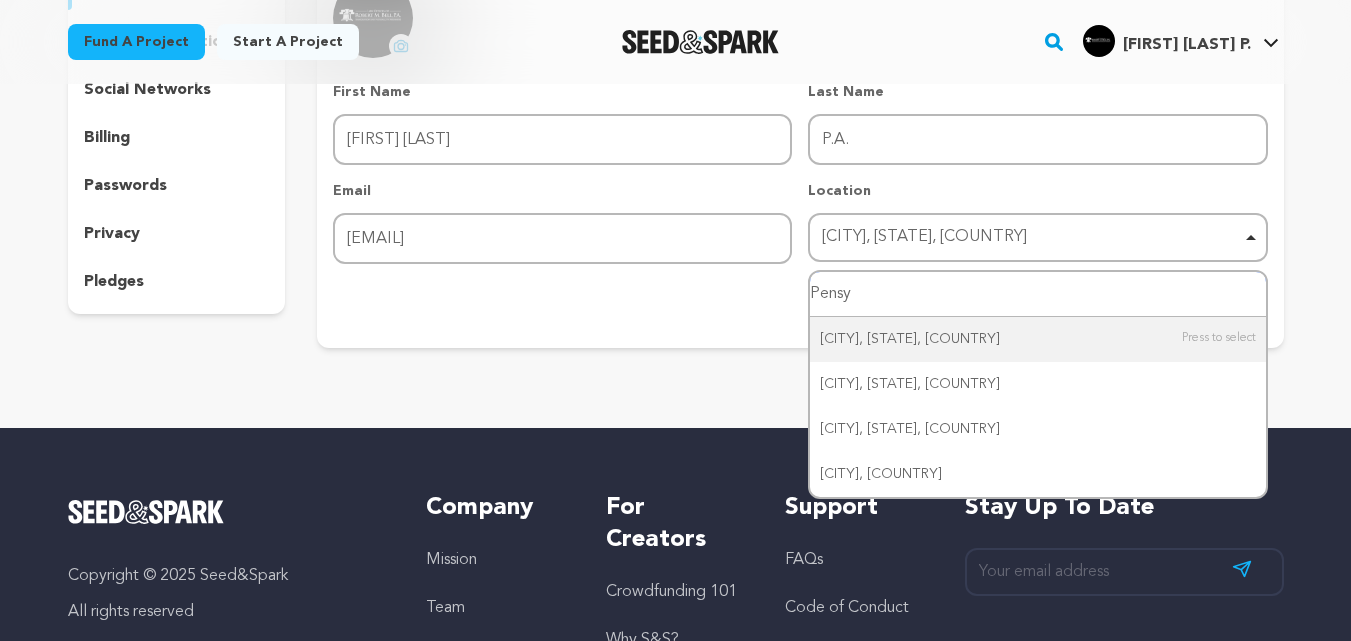 type on "Pensyl" 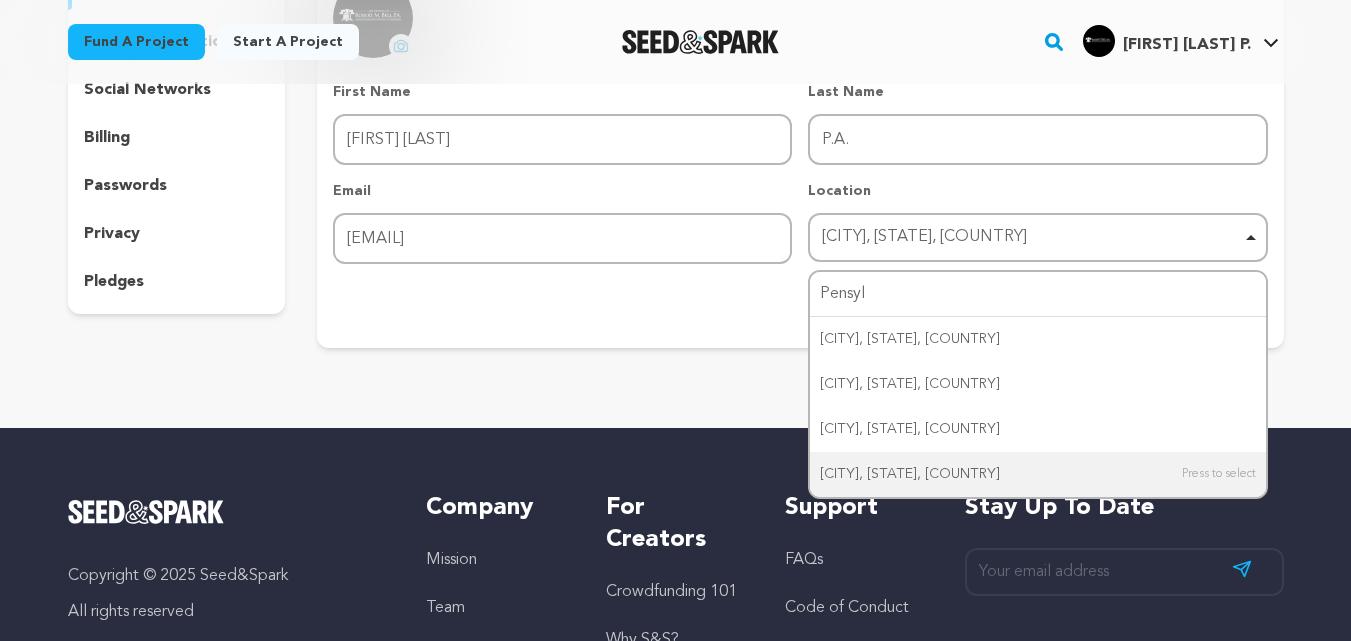 type 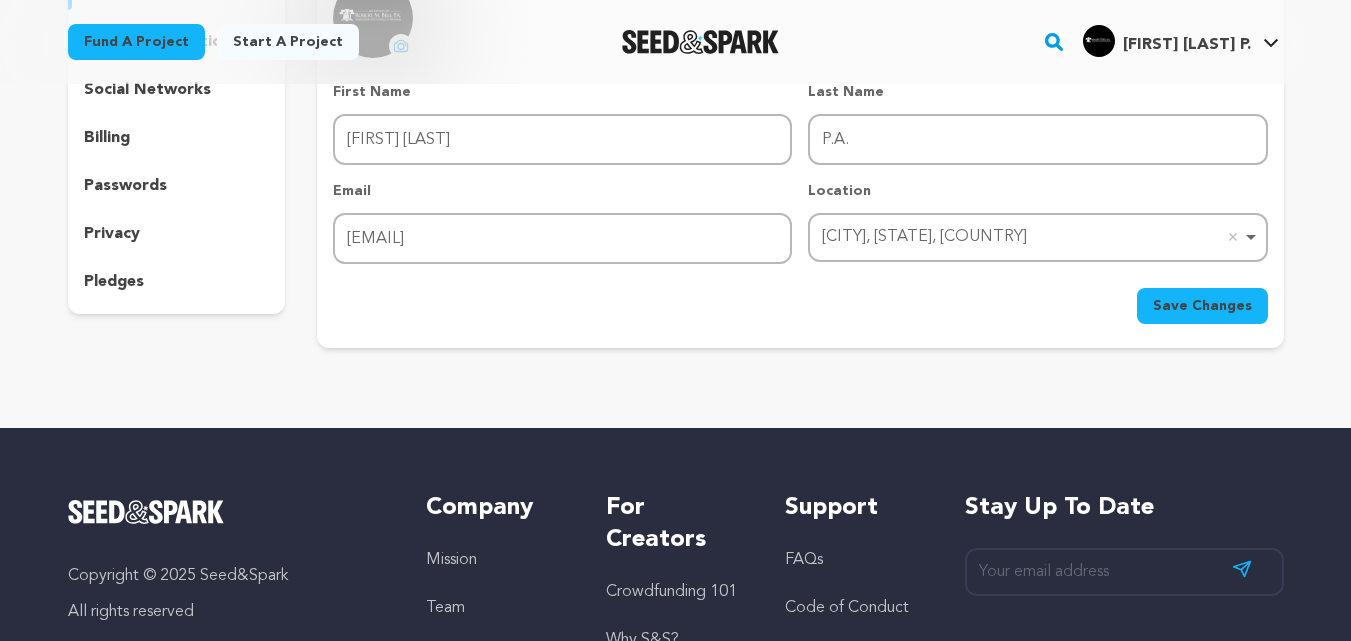 click on "Save Changes" at bounding box center [1202, 306] 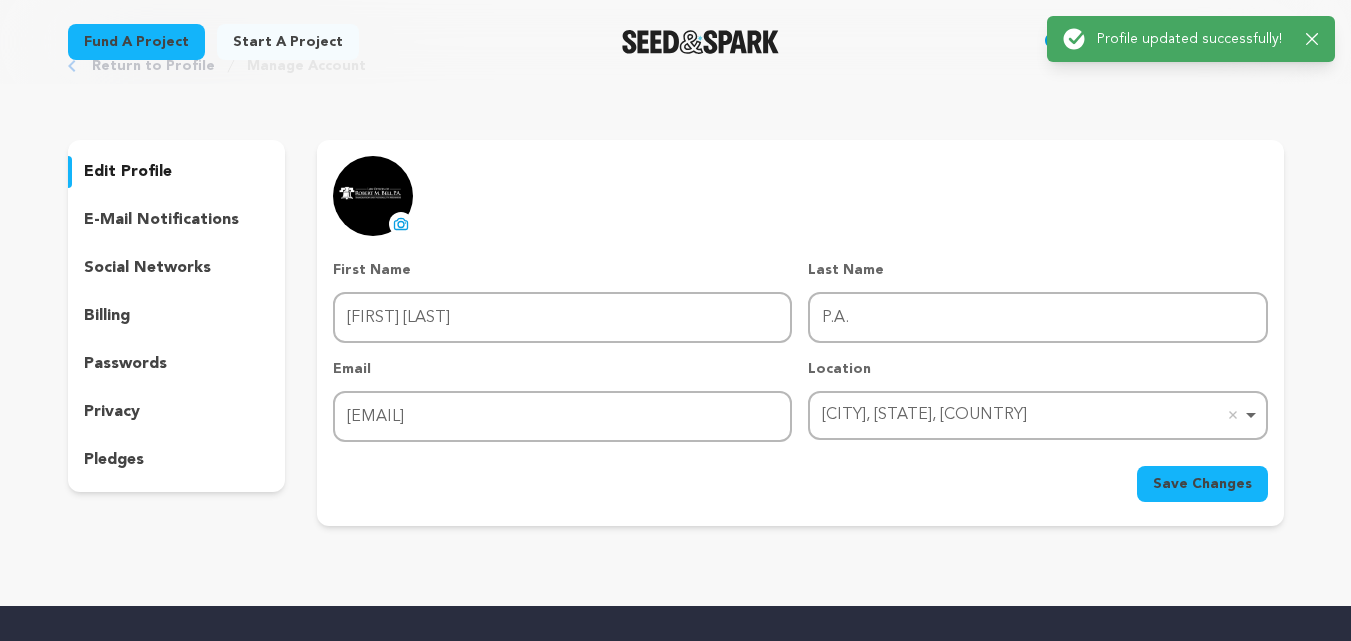 scroll, scrollTop: 100, scrollLeft: 0, axis: vertical 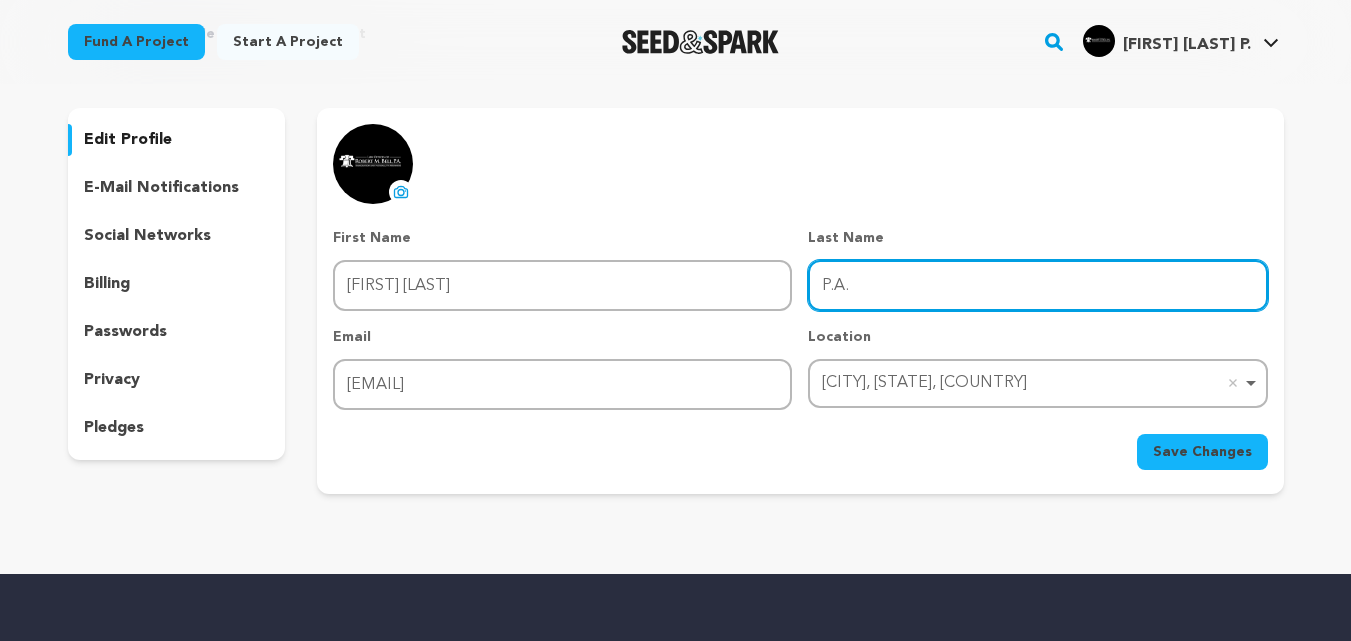 click on "P.A." at bounding box center [1037, 285] 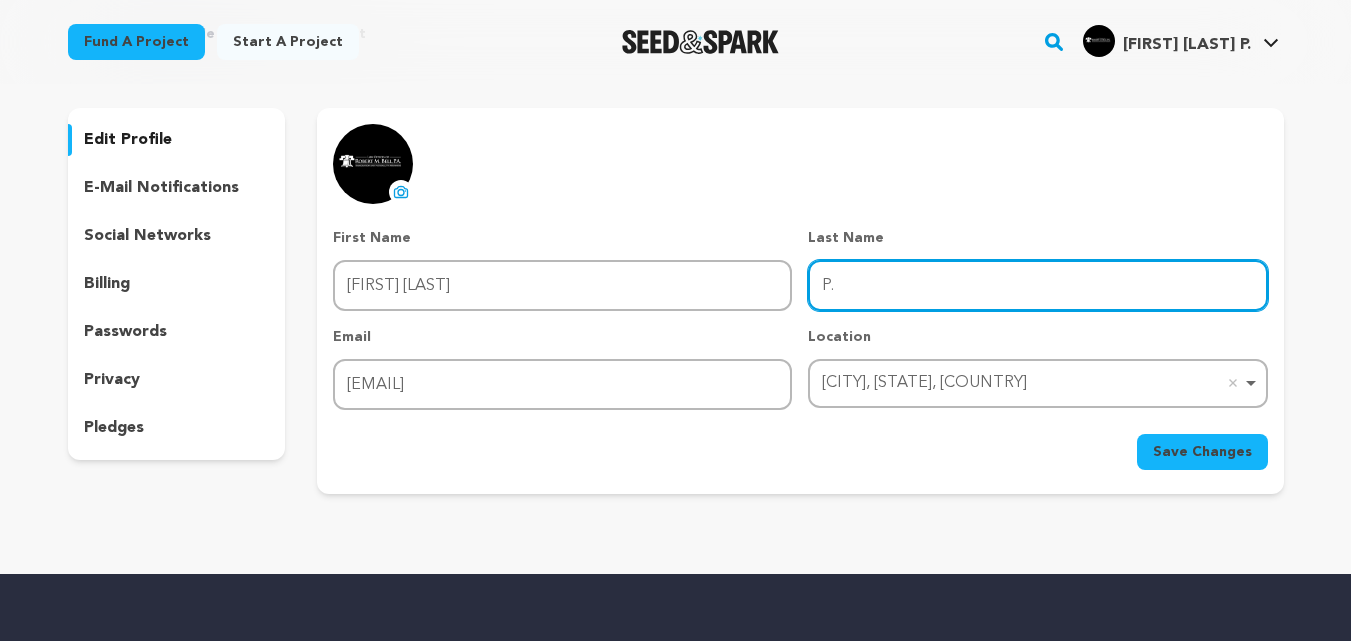 type on "P" 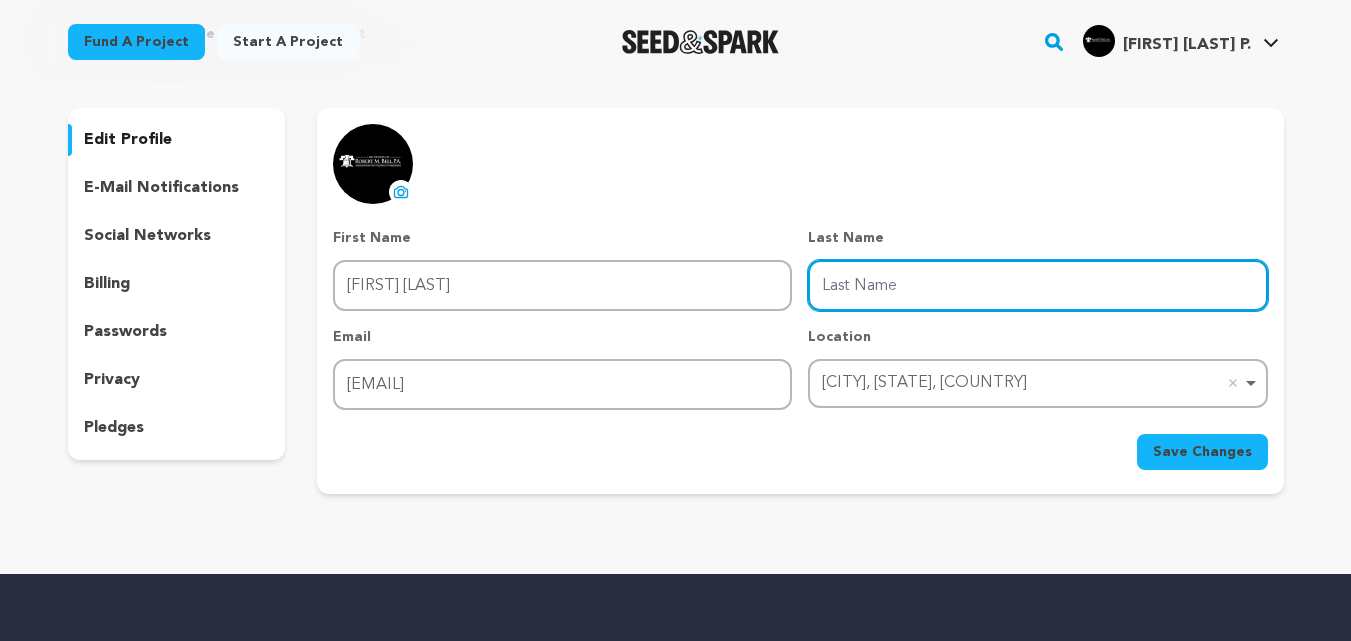 type 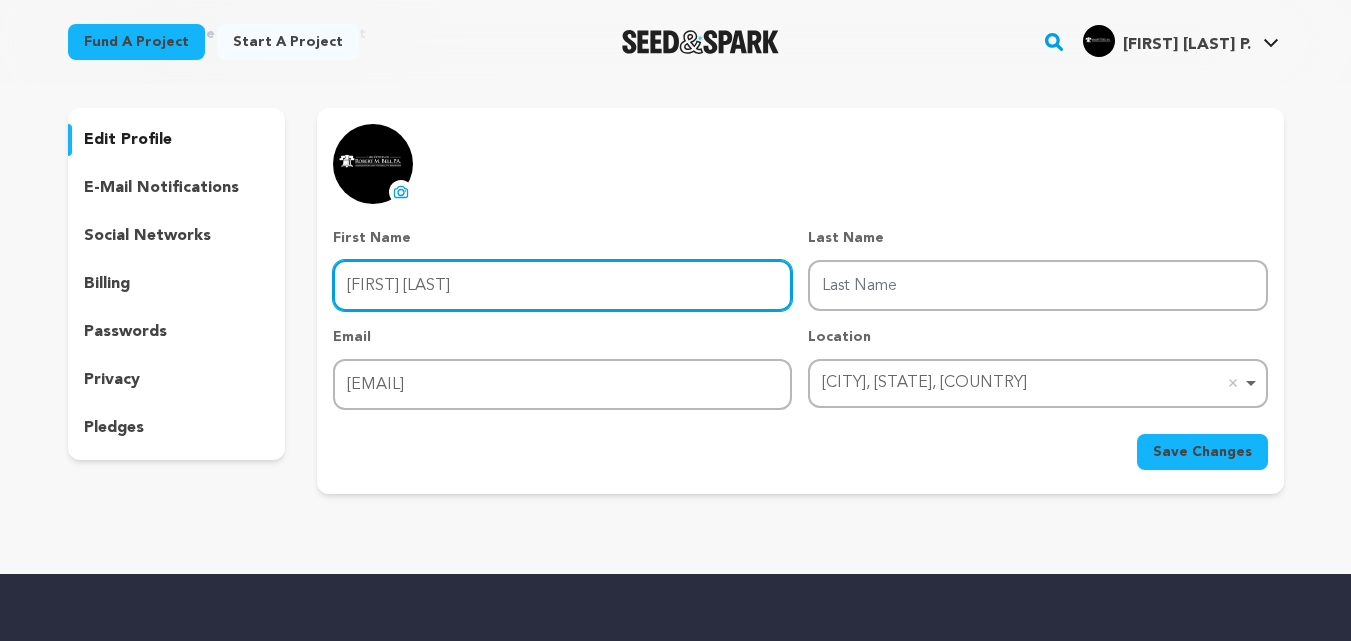 click on "[FIRST] [MIDDLE] [LAST]" at bounding box center (562, 285) 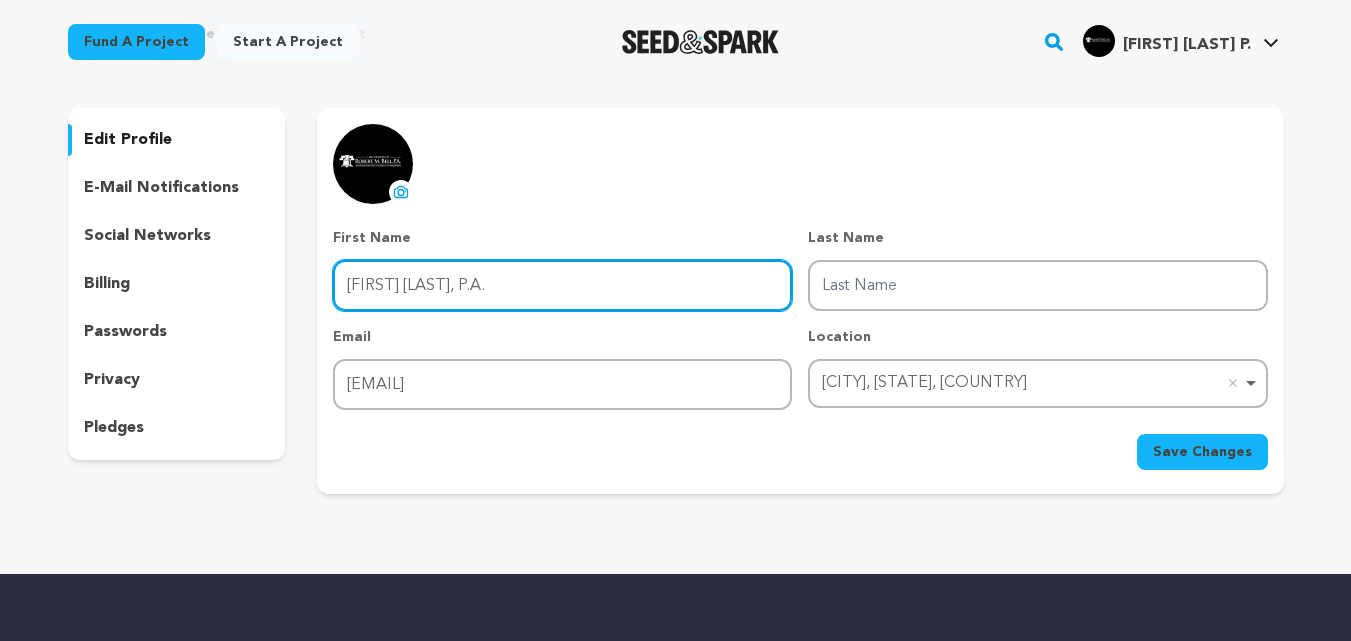 type on "Robert M. Bell P.A" 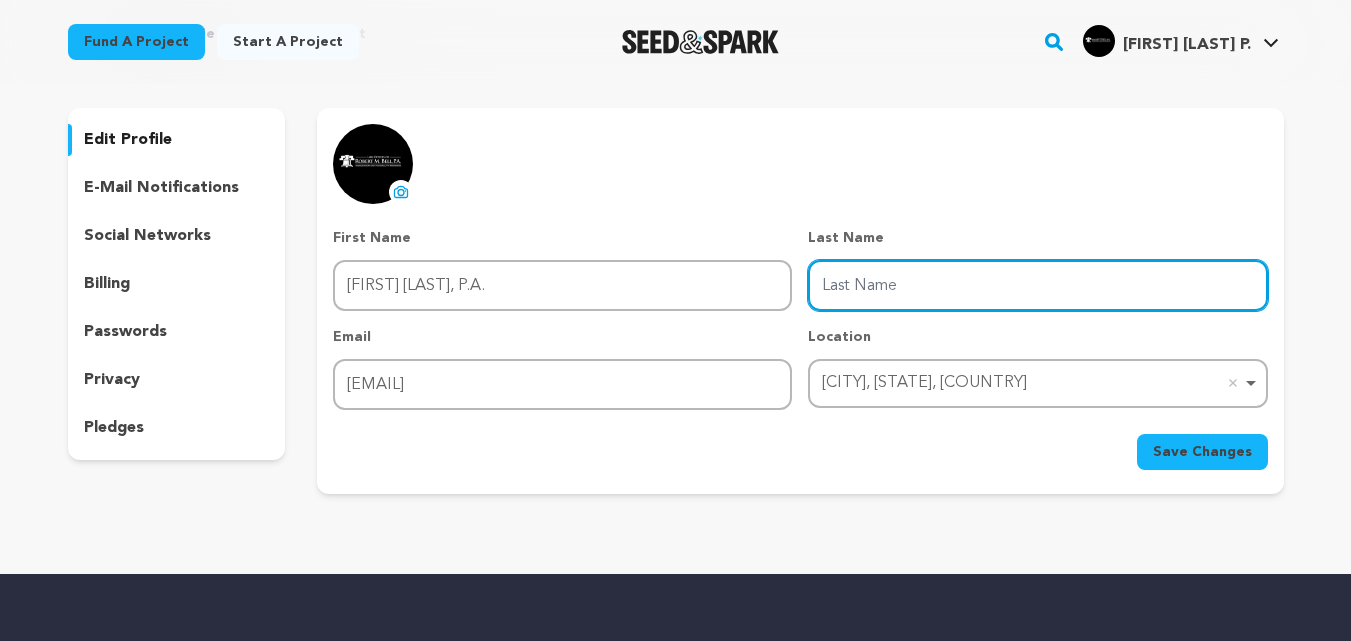 click on "Last Name" at bounding box center [1037, 285] 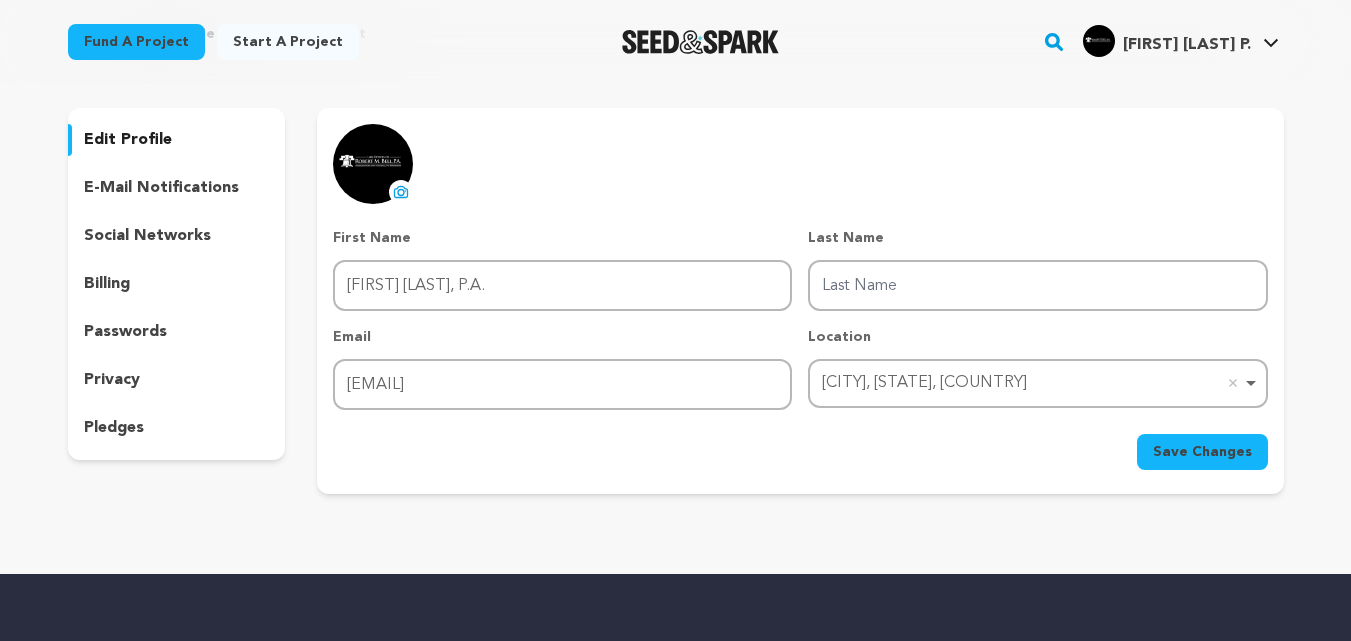 click at bounding box center [675, 1099] 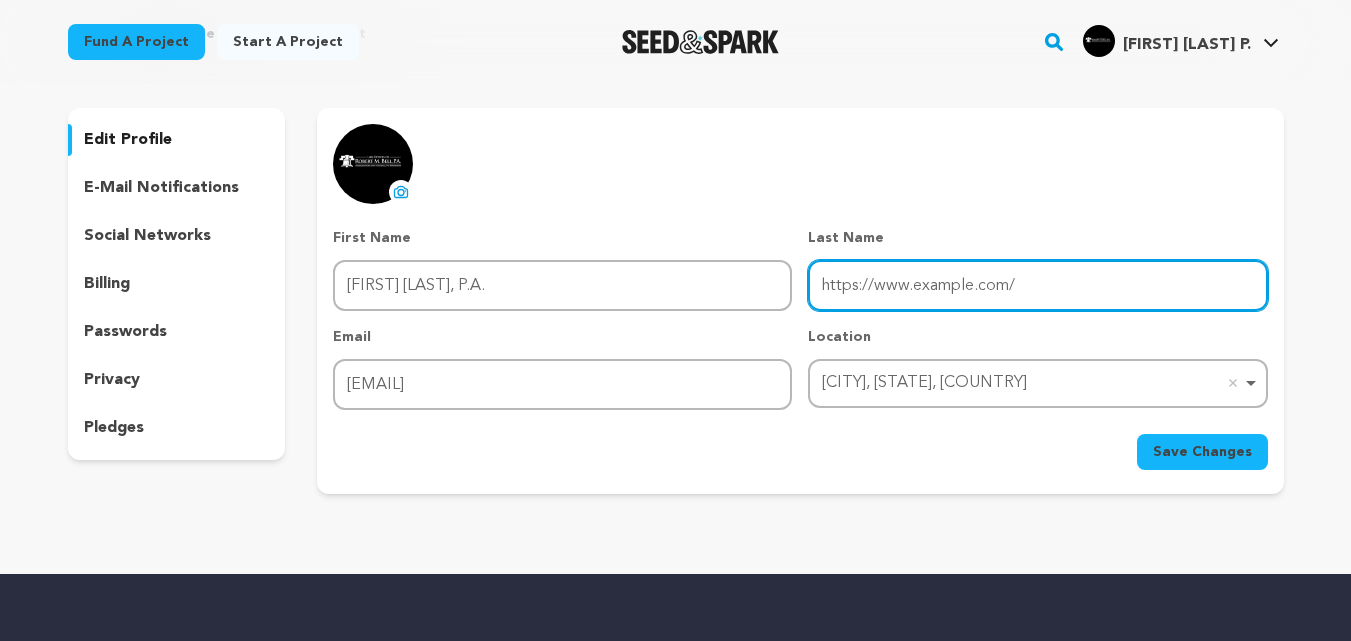 click on "https://www.floridaimmigrantvisas.com/" at bounding box center [1037, 285] 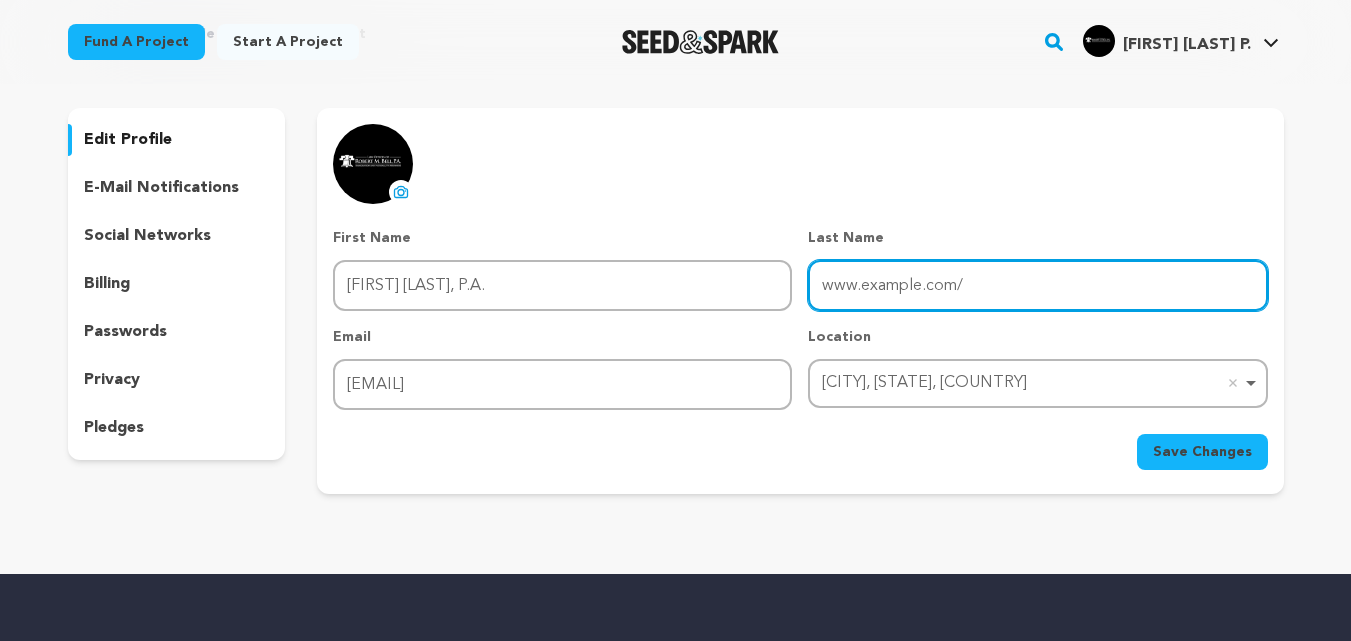click on "www.floridaimmigrantvisas.com/" at bounding box center (1037, 285) 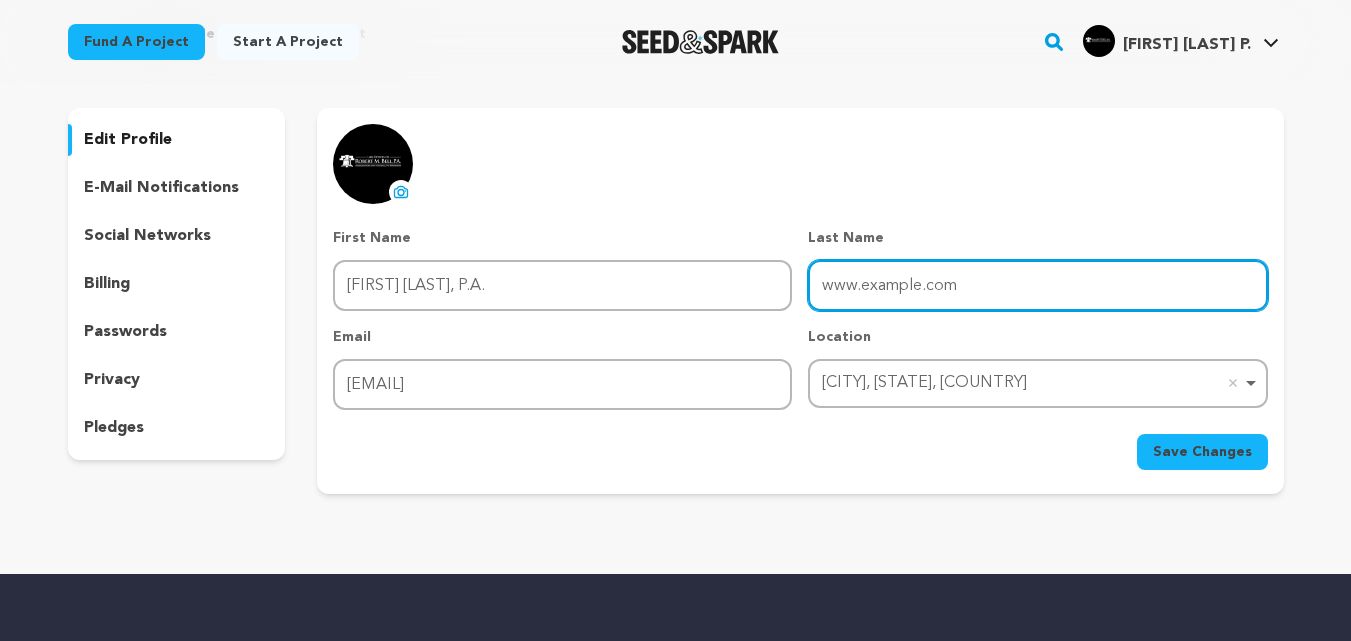 type on "www.floridaimmigrantvisas.com" 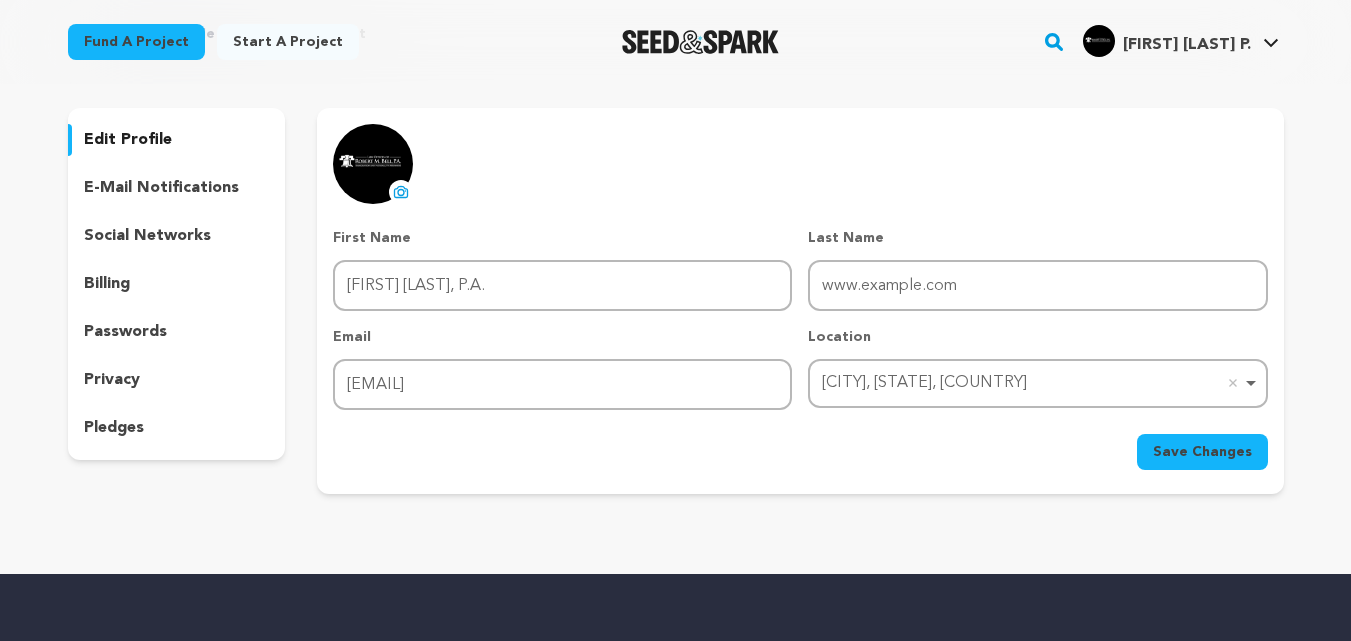 click on "Save Changes" at bounding box center [1202, 452] 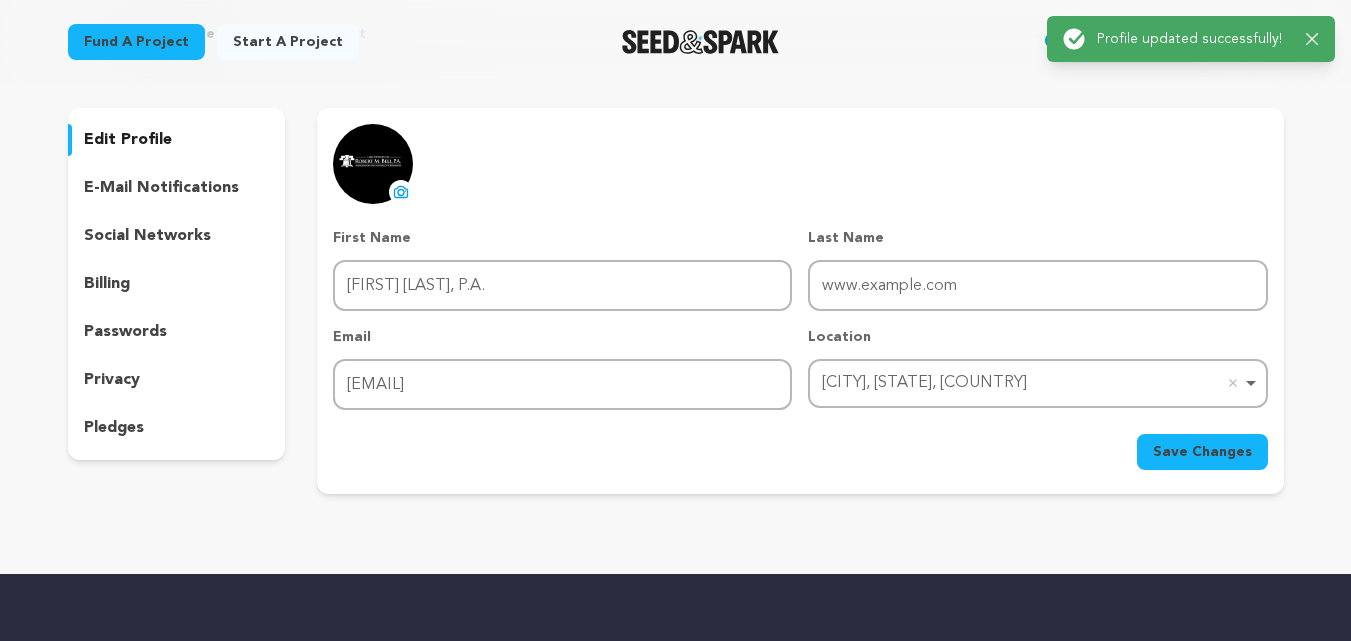 click at bounding box center (700, 42) 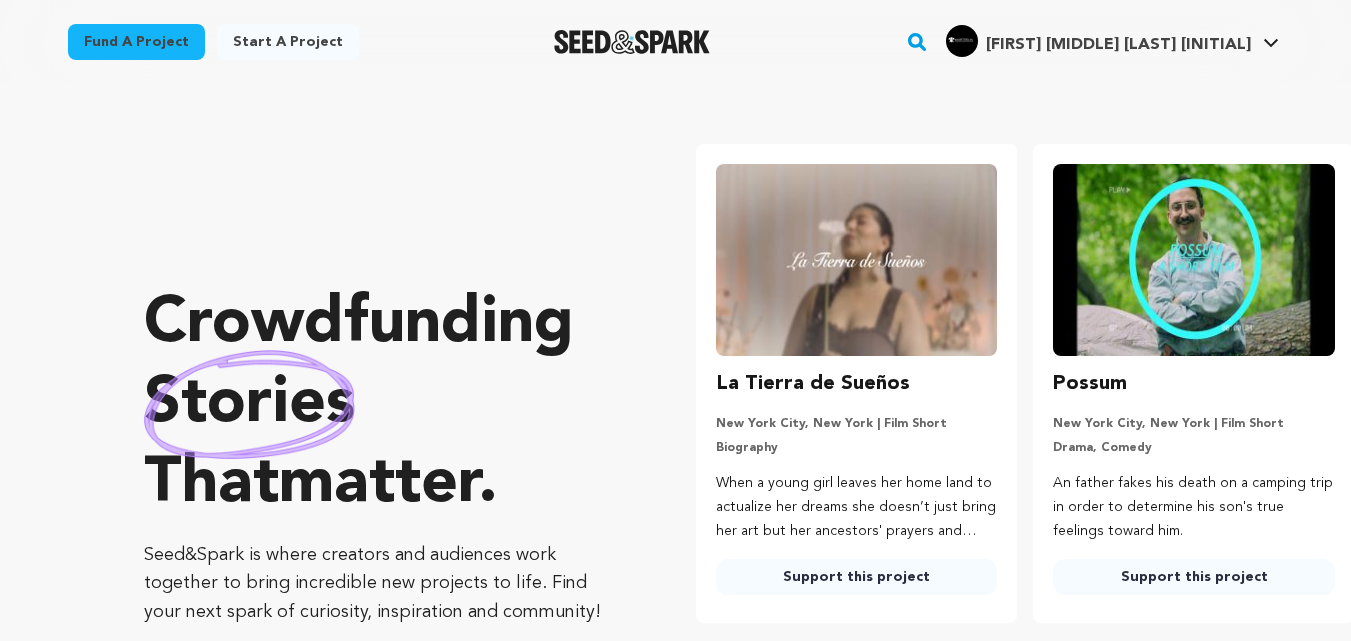 scroll, scrollTop: 0, scrollLeft: 0, axis: both 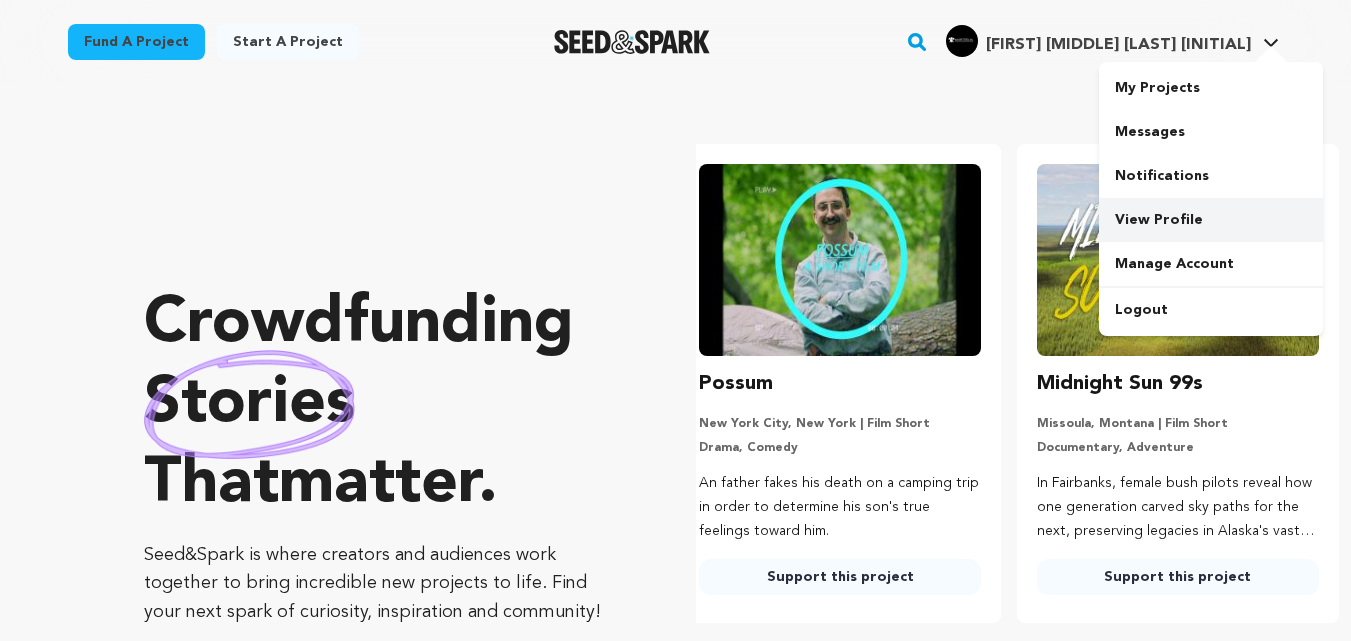 click on "View Profile" at bounding box center [1211, 220] 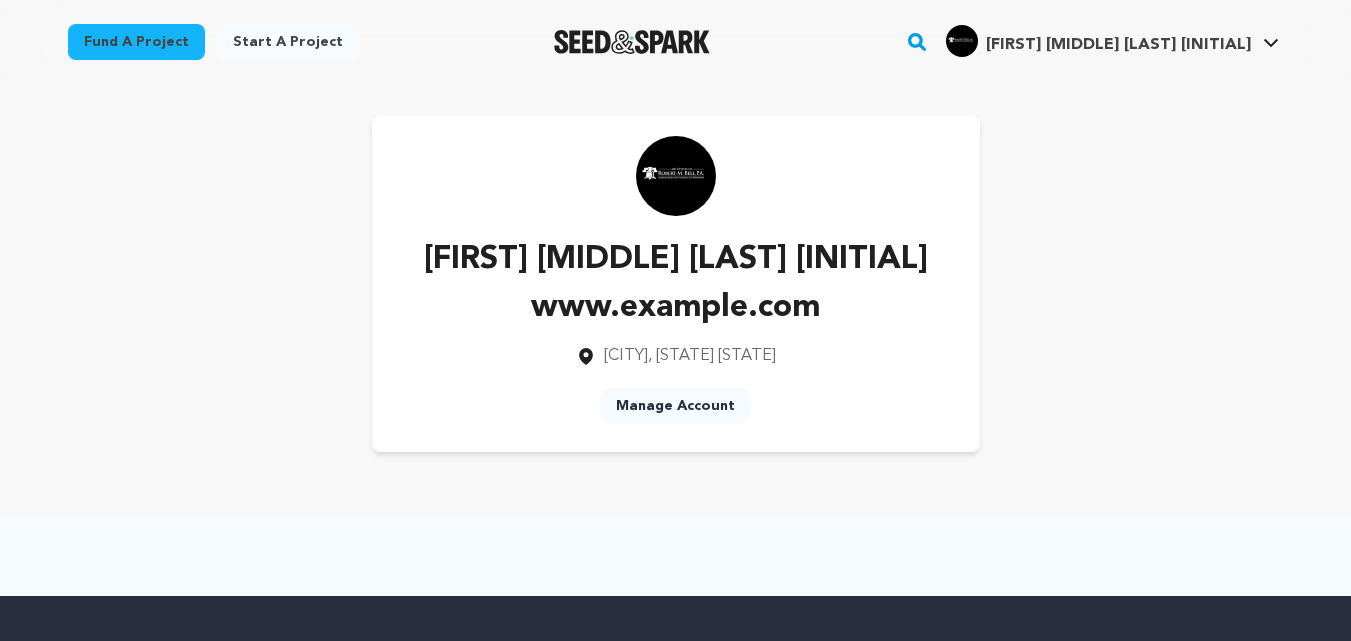 scroll, scrollTop: 0, scrollLeft: 0, axis: both 